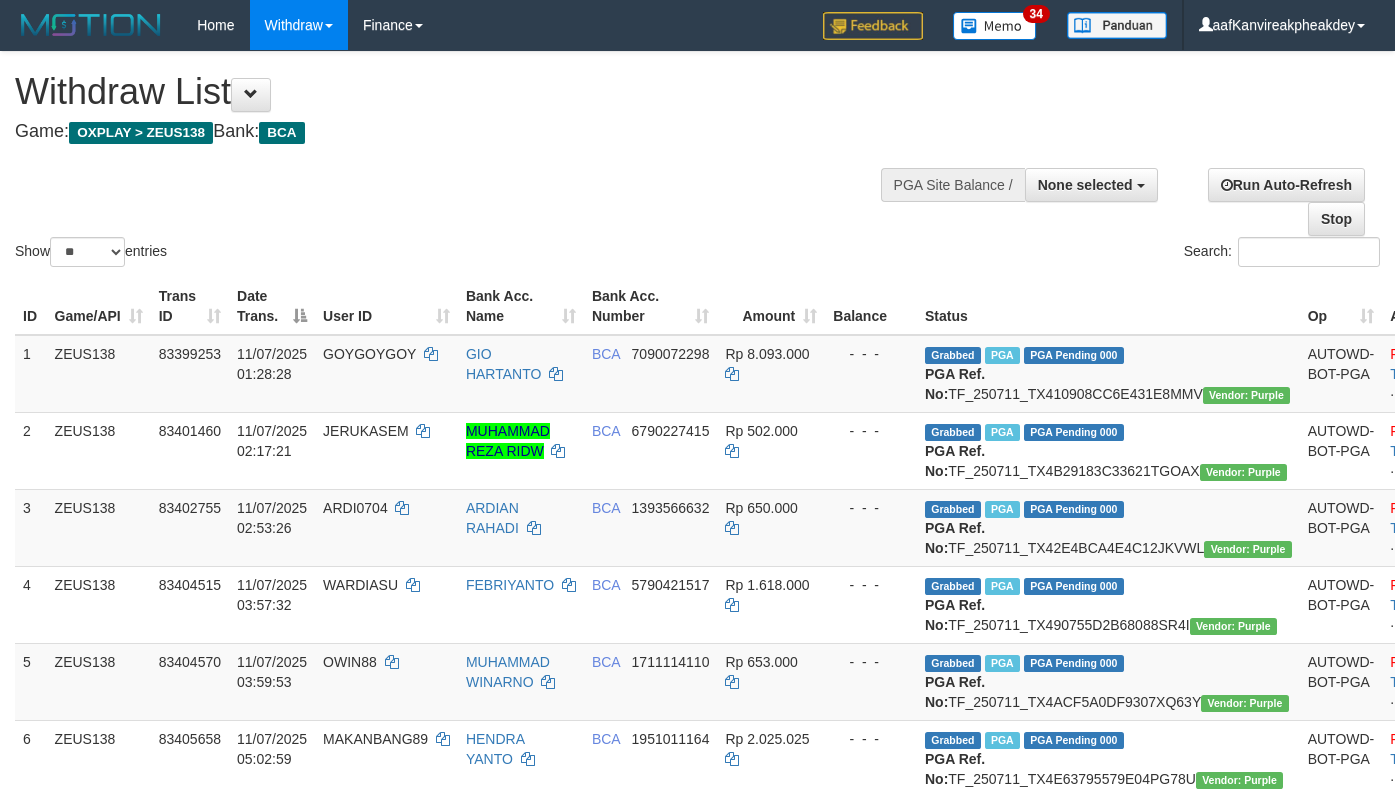select 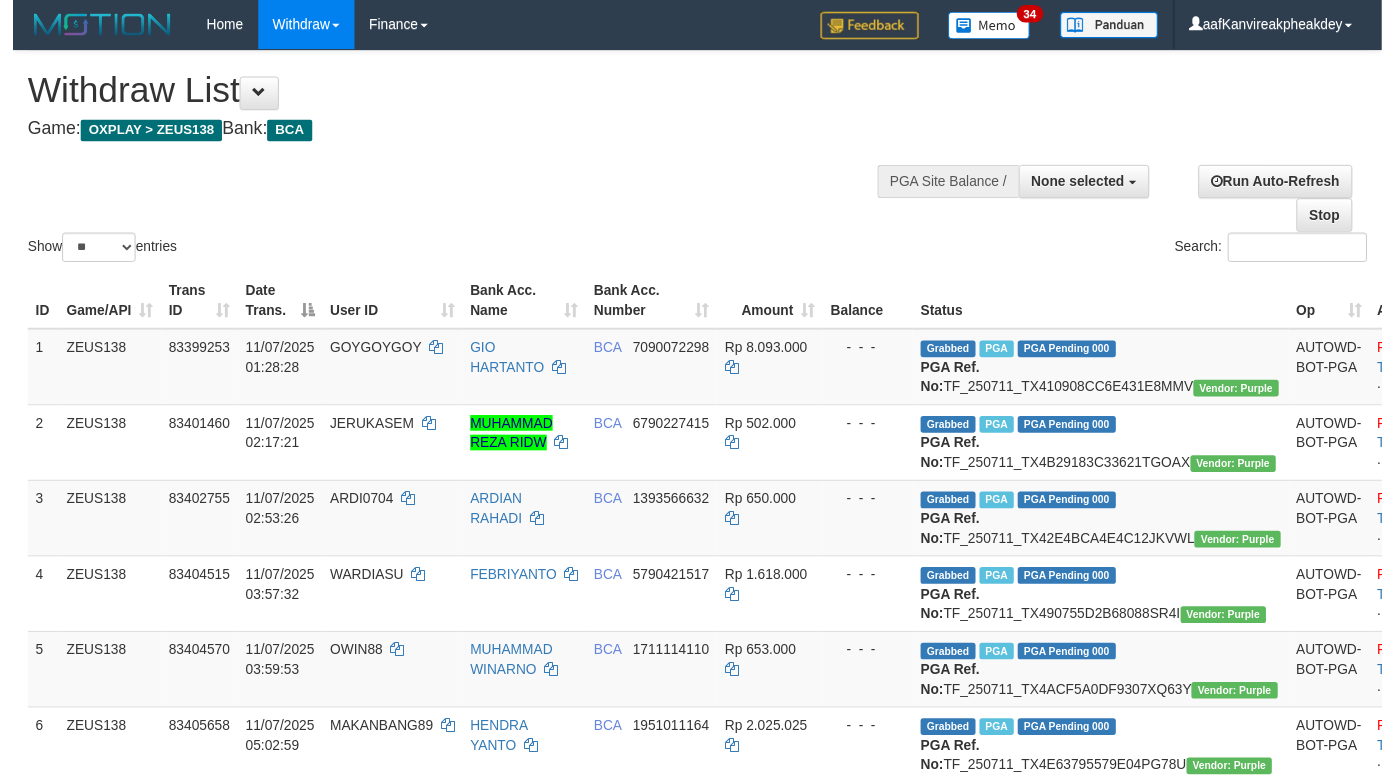 scroll, scrollTop: 1341, scrollLeft: 0, axis: vertical 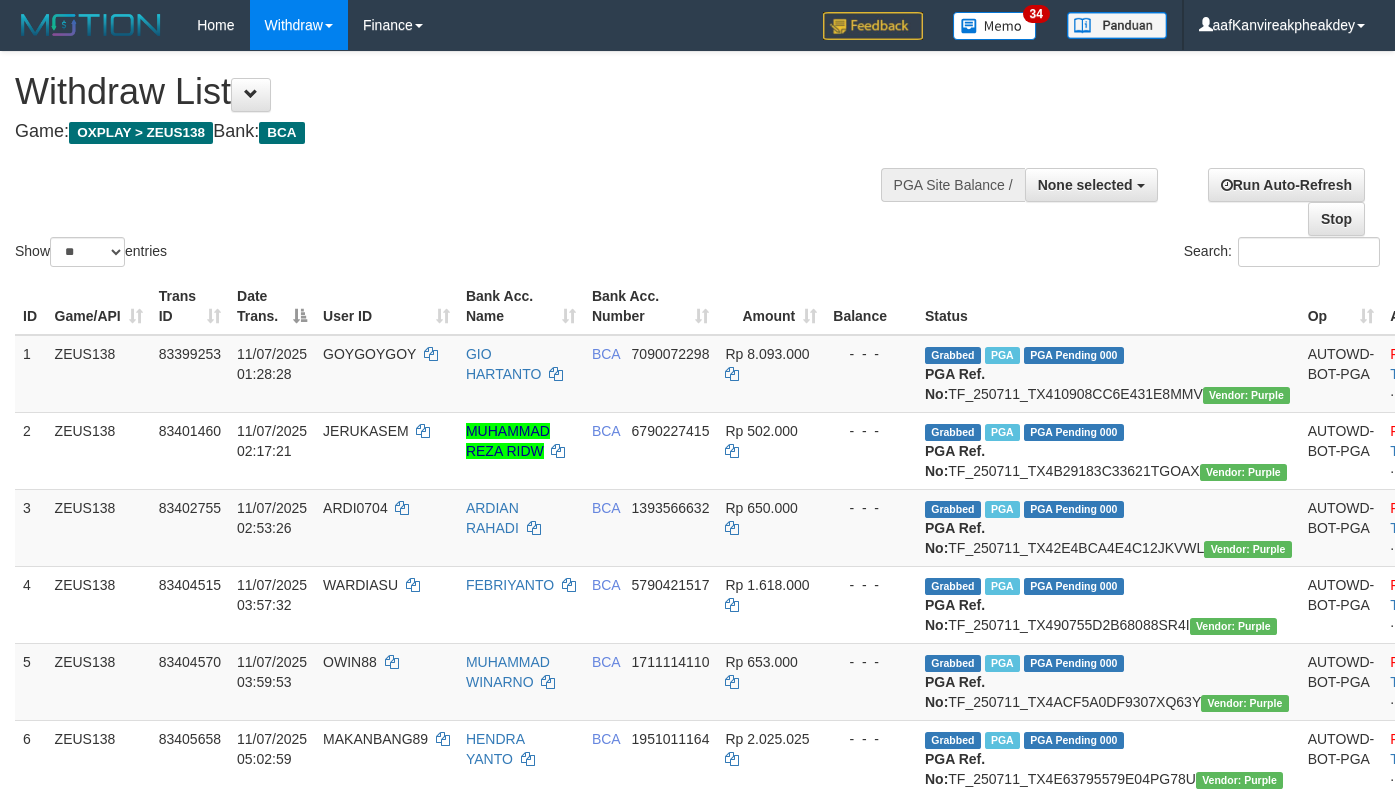 select 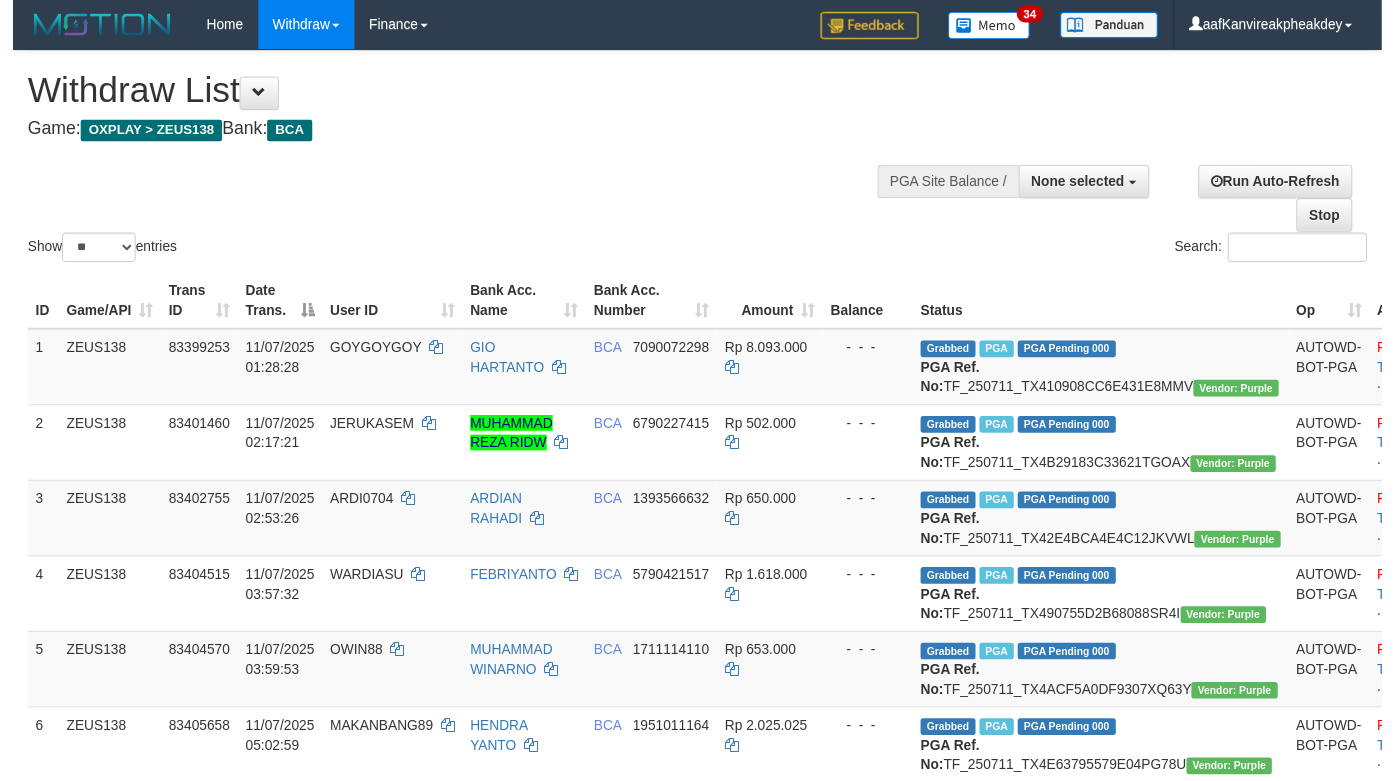 scroll, scrollTop: 1396, scrollLeft: 0, axis: vertical 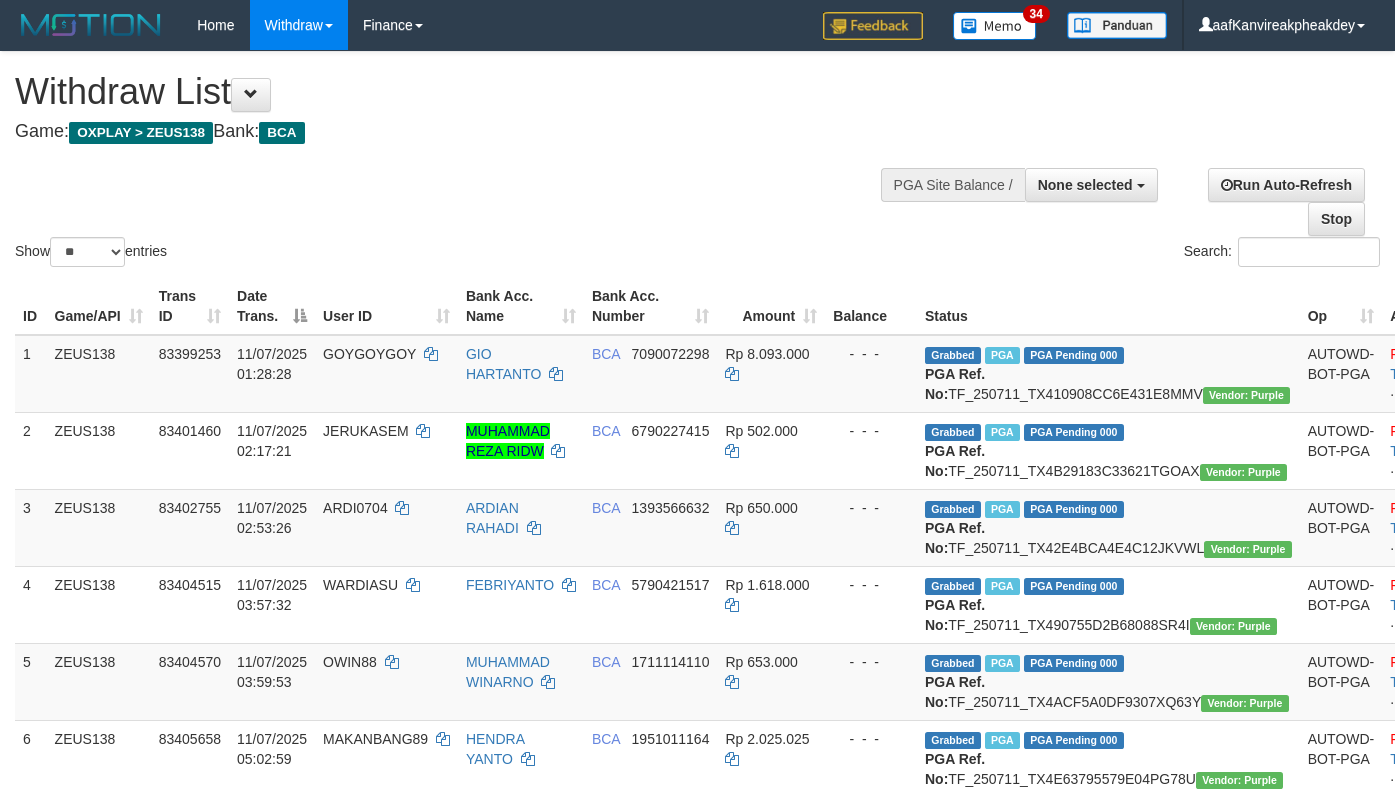 select 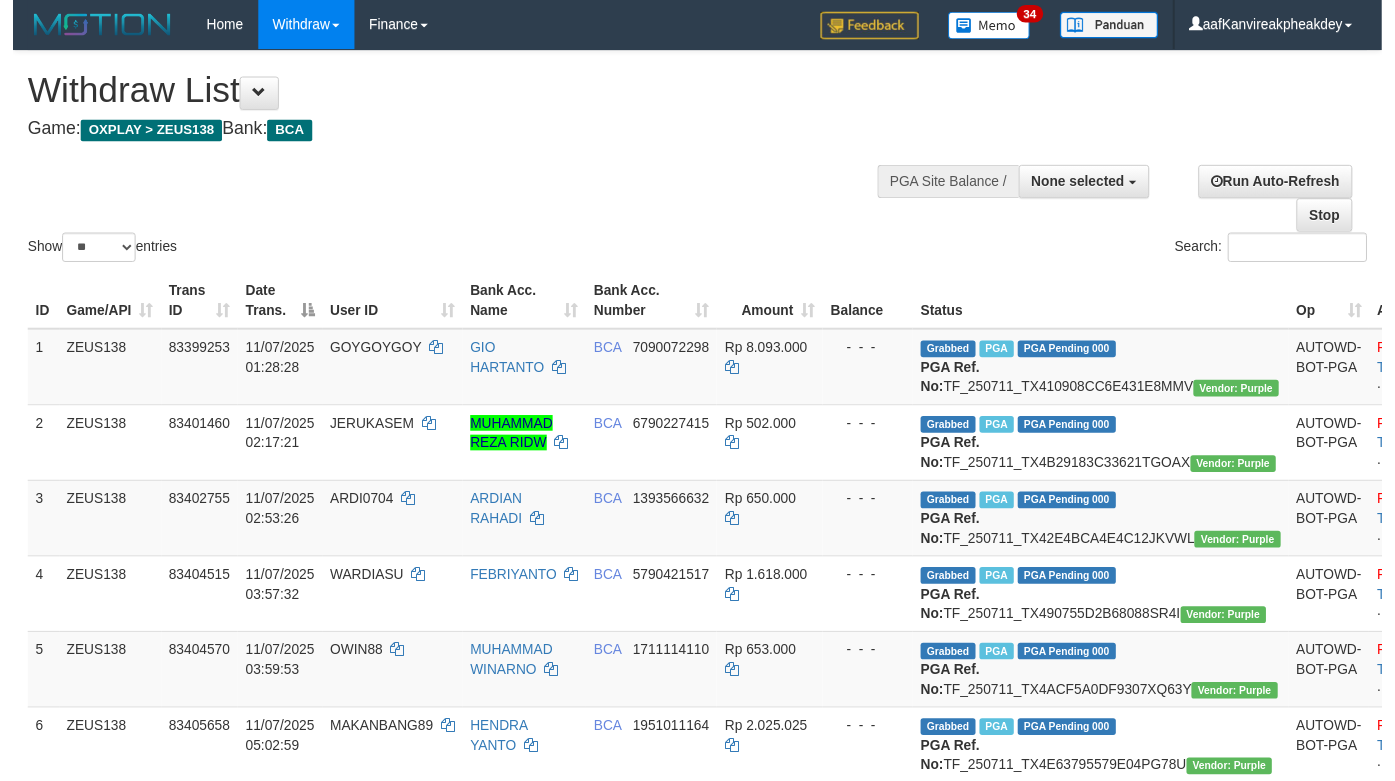 scroll, scrollTop: 1396, scrollLeft: 0, axis: vertical 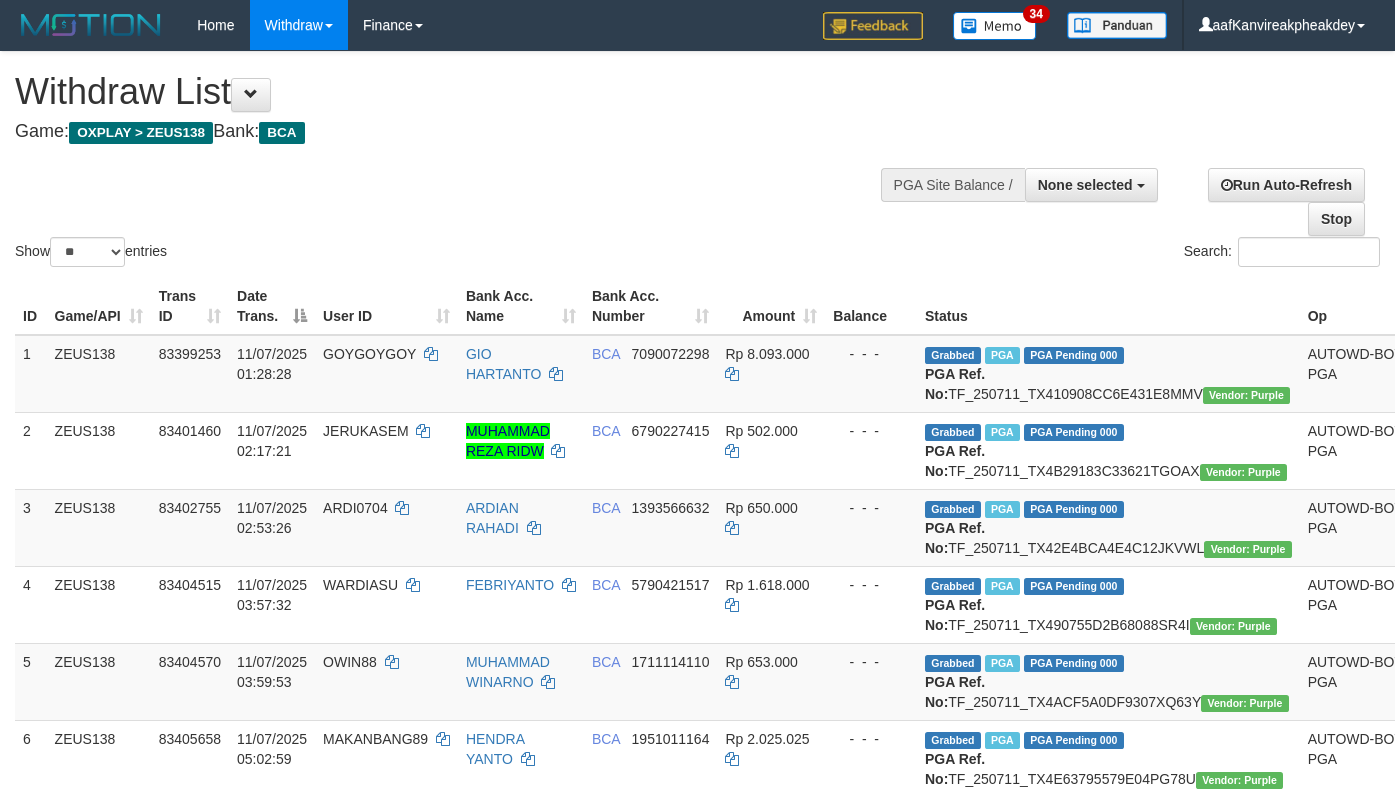 select 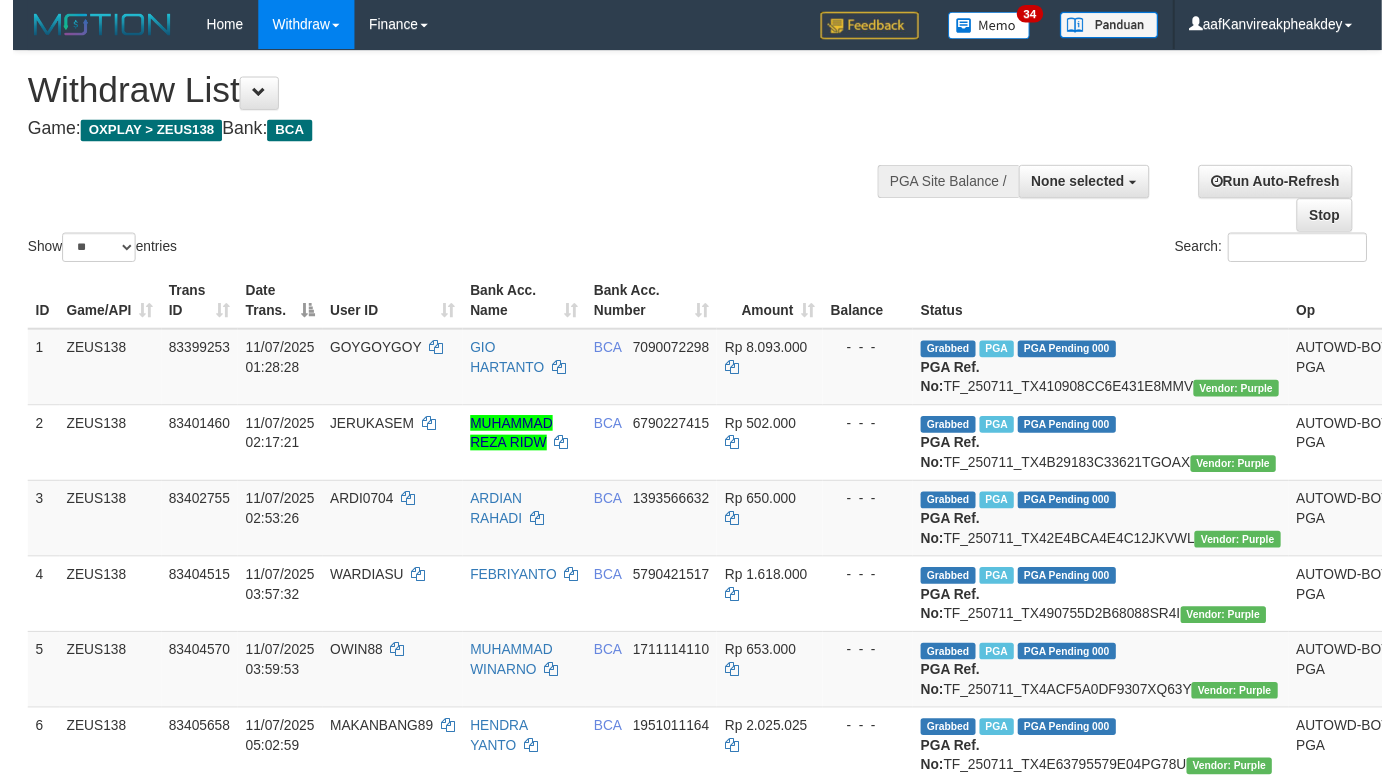 scroll, scrollTop: 1396, scrollLeft: 0, axis: vertical 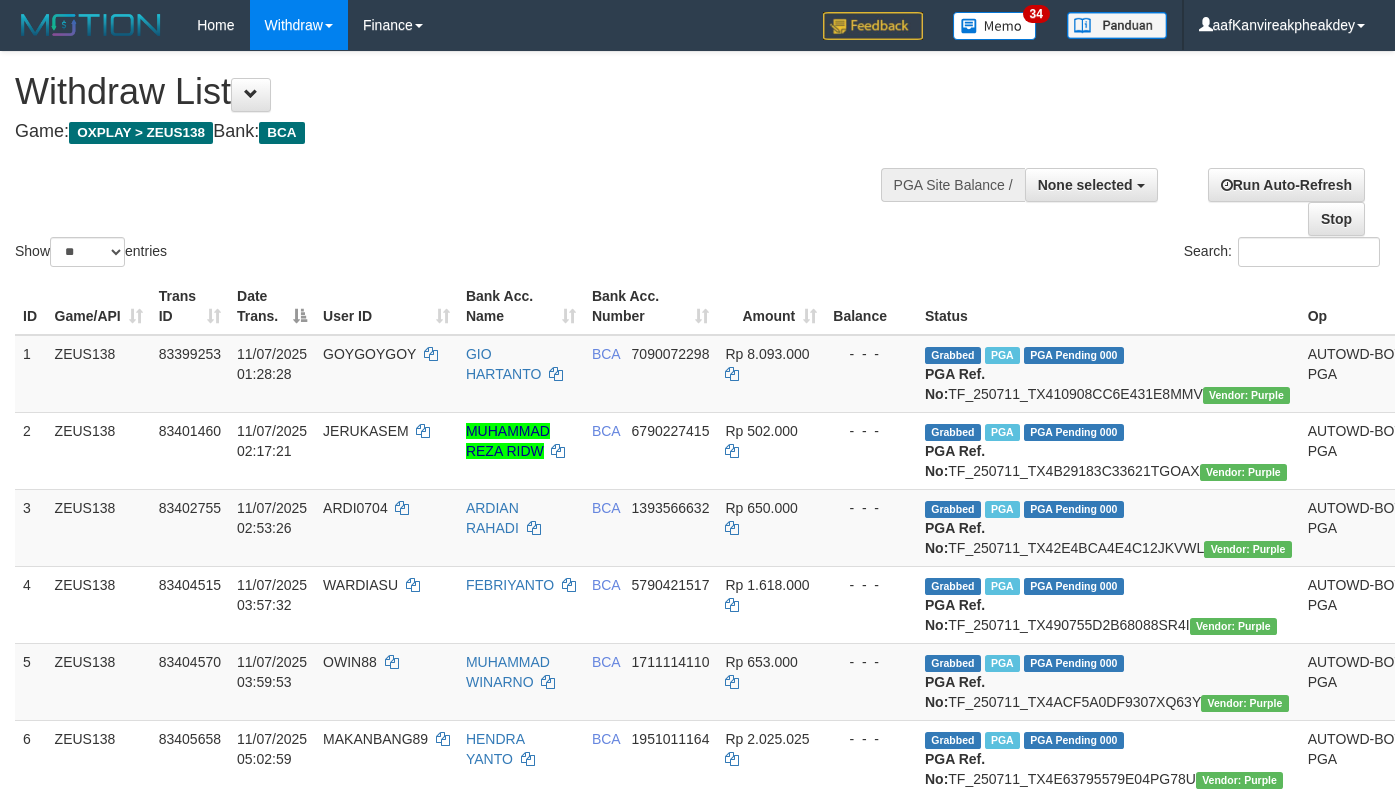 select 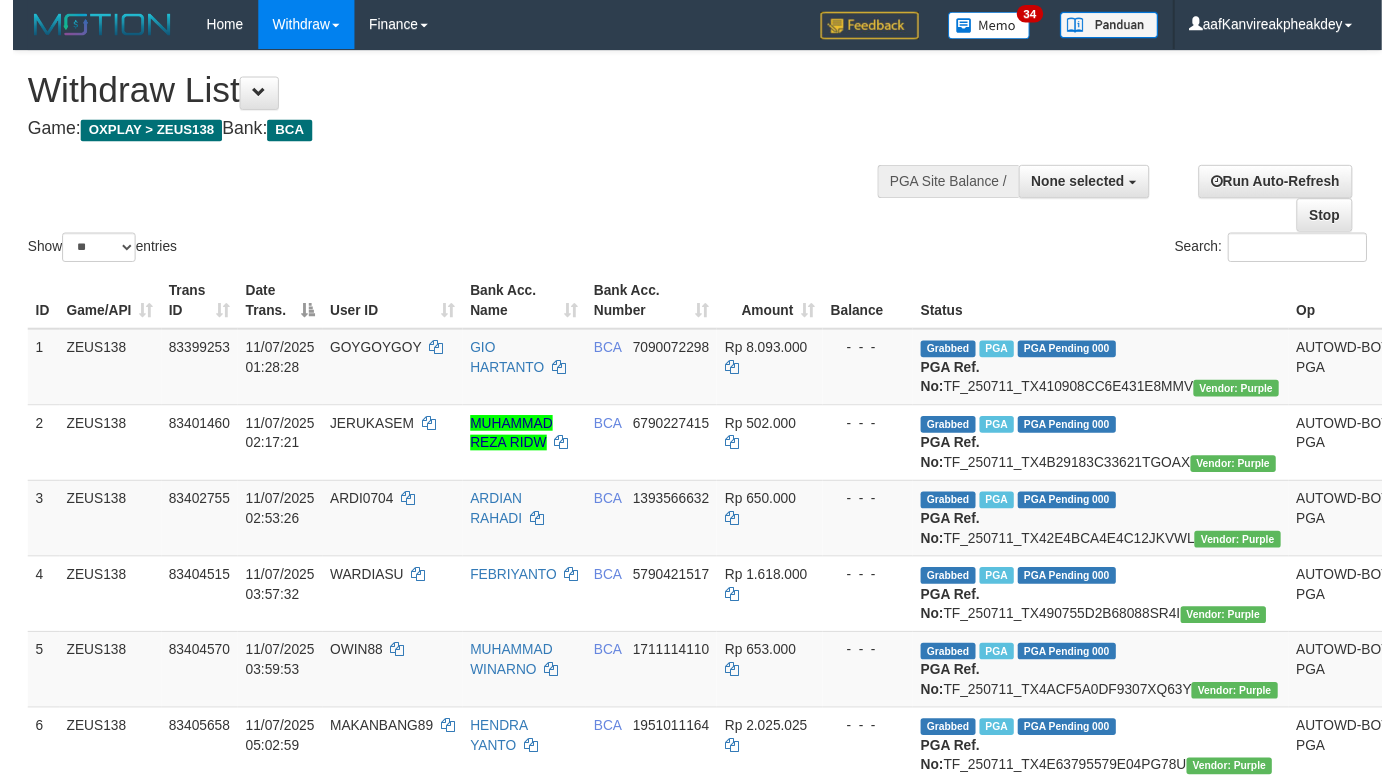 scroll, scrollTop: 1396, scrollLeft: 0, axis: vertical 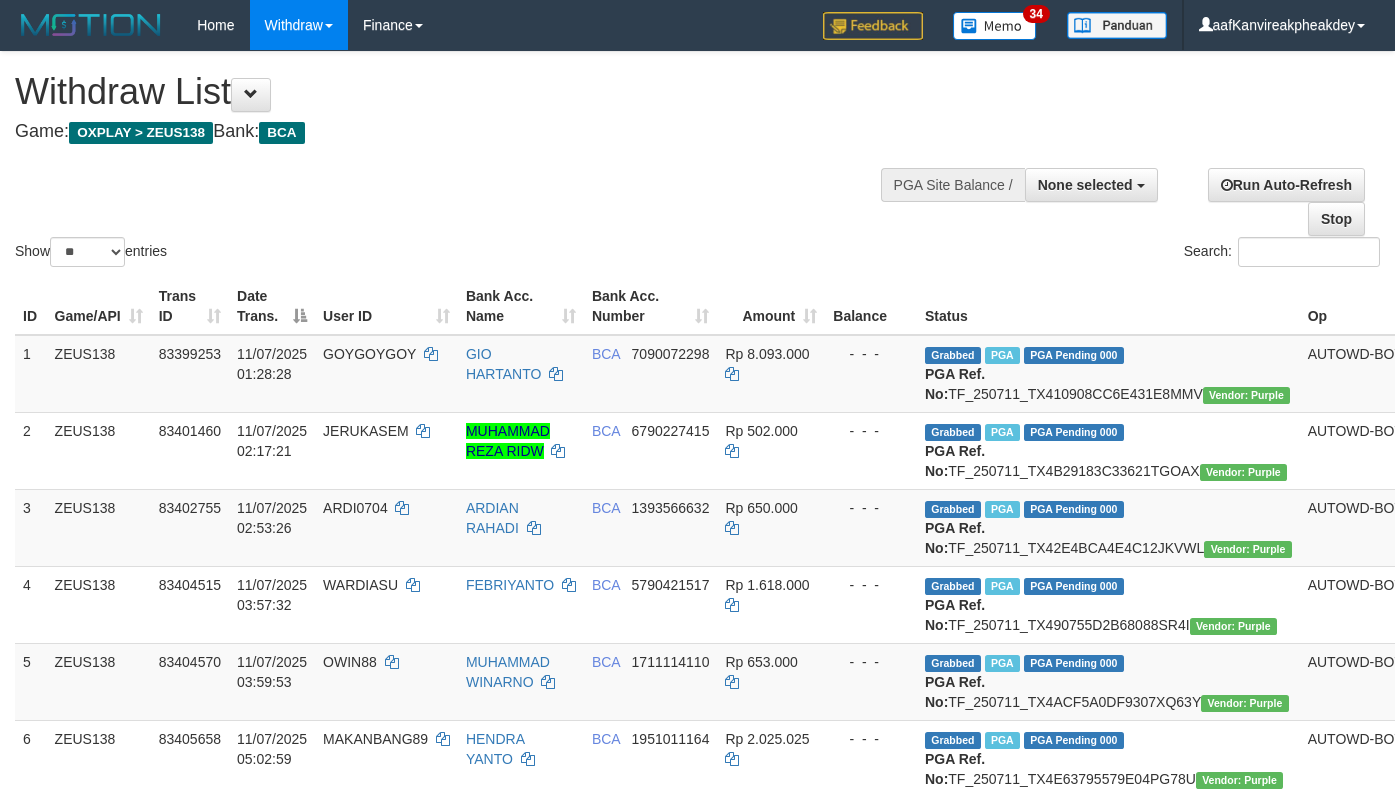 select 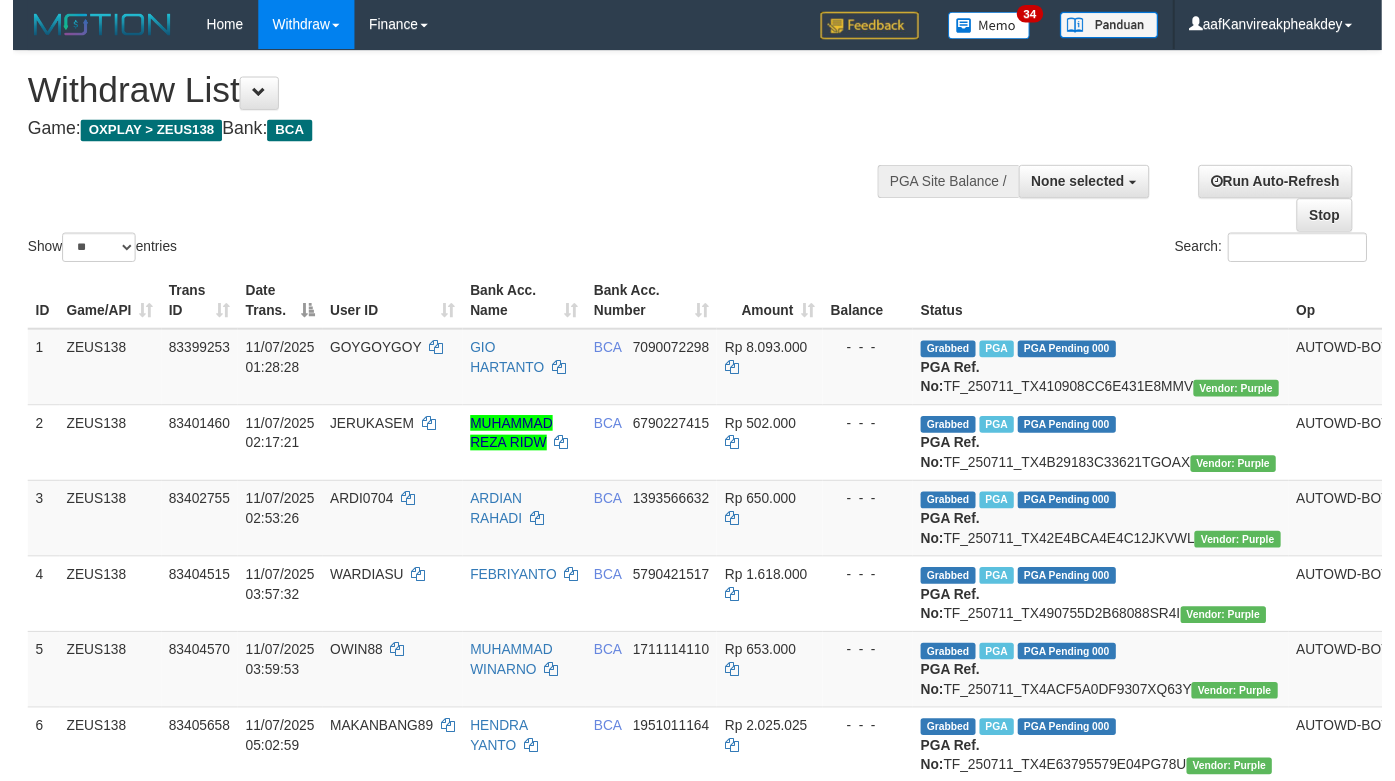 scroll, scrollTop: 1396, scrollLeft: 0, axis: vertical 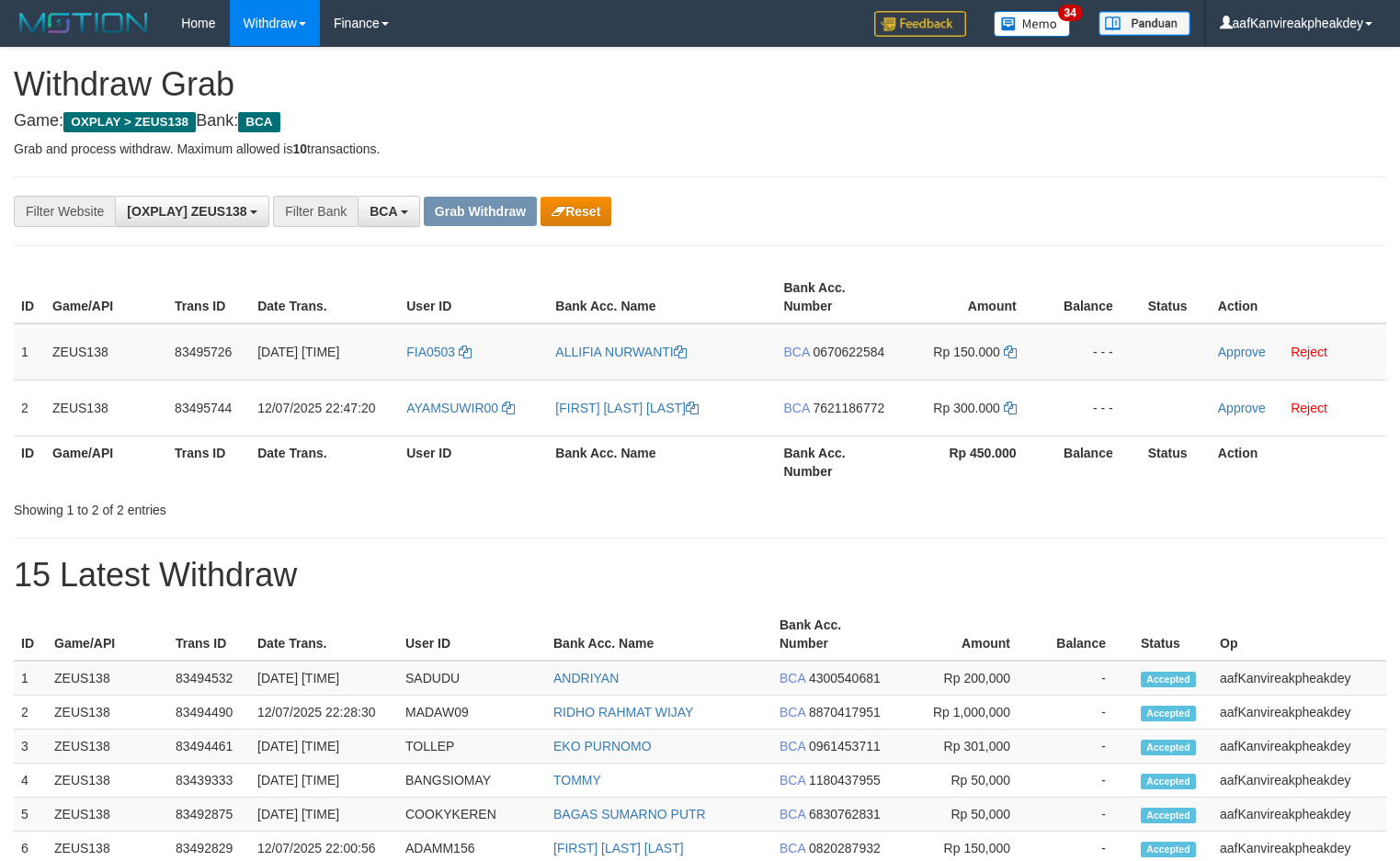 drag, startPoint x: 158, startPoint y: 385, endPoint x: 435, endPoint y: 287, distance: 293.82478 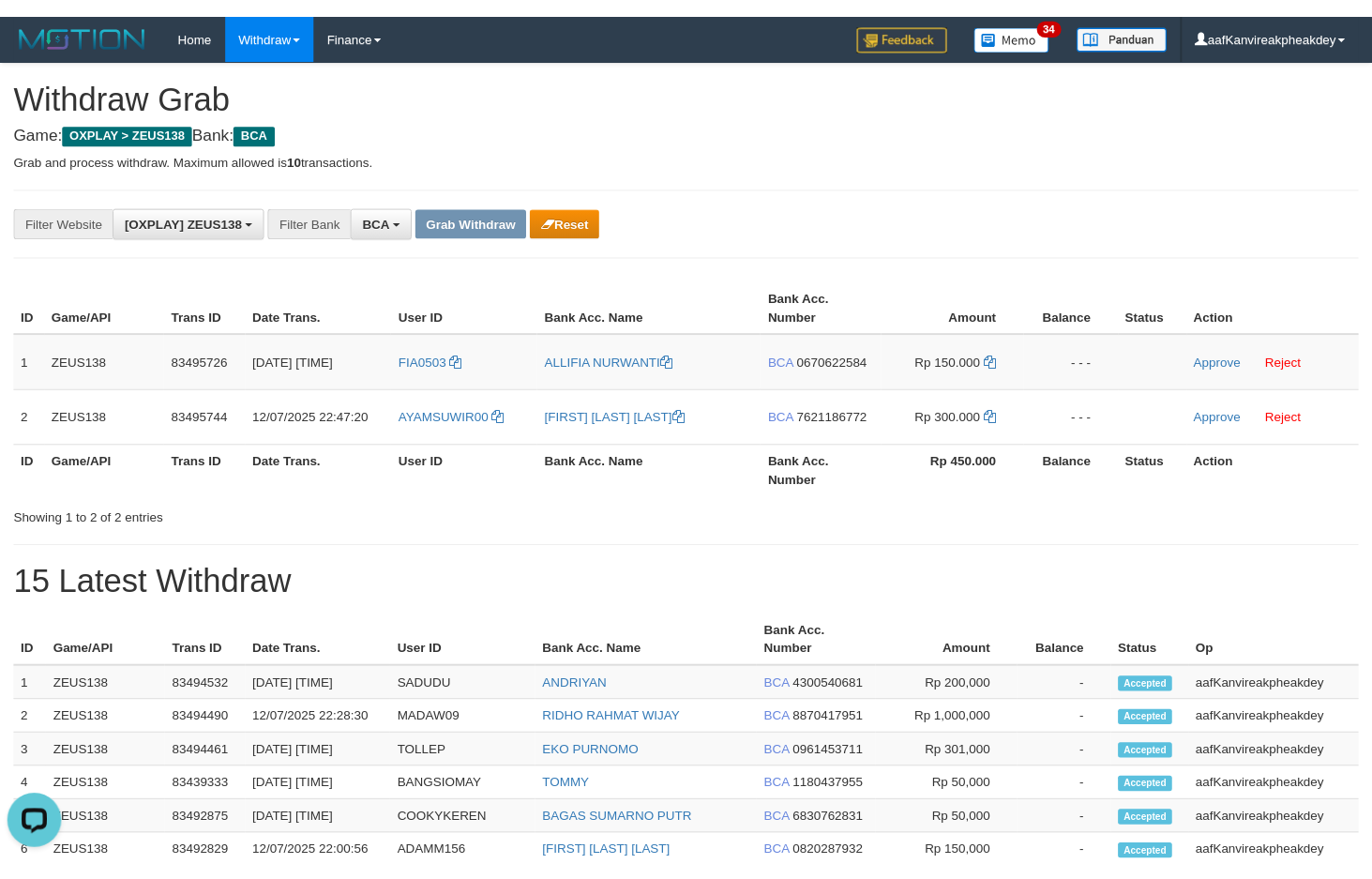 scroll, scrollTop: 0, scrollLeft: 0, axis: both 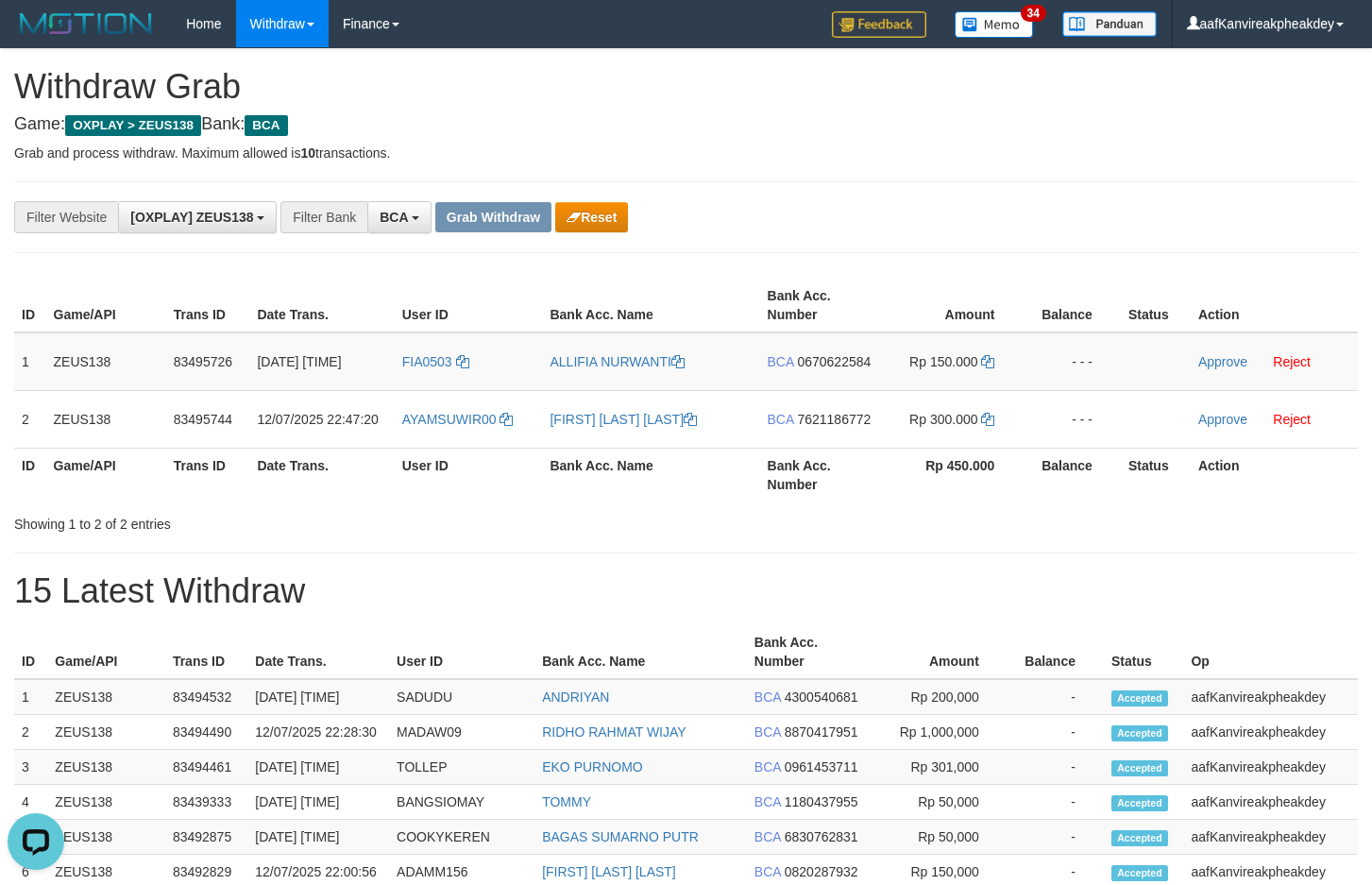 click on "**********" at bounding box center [686, 217] 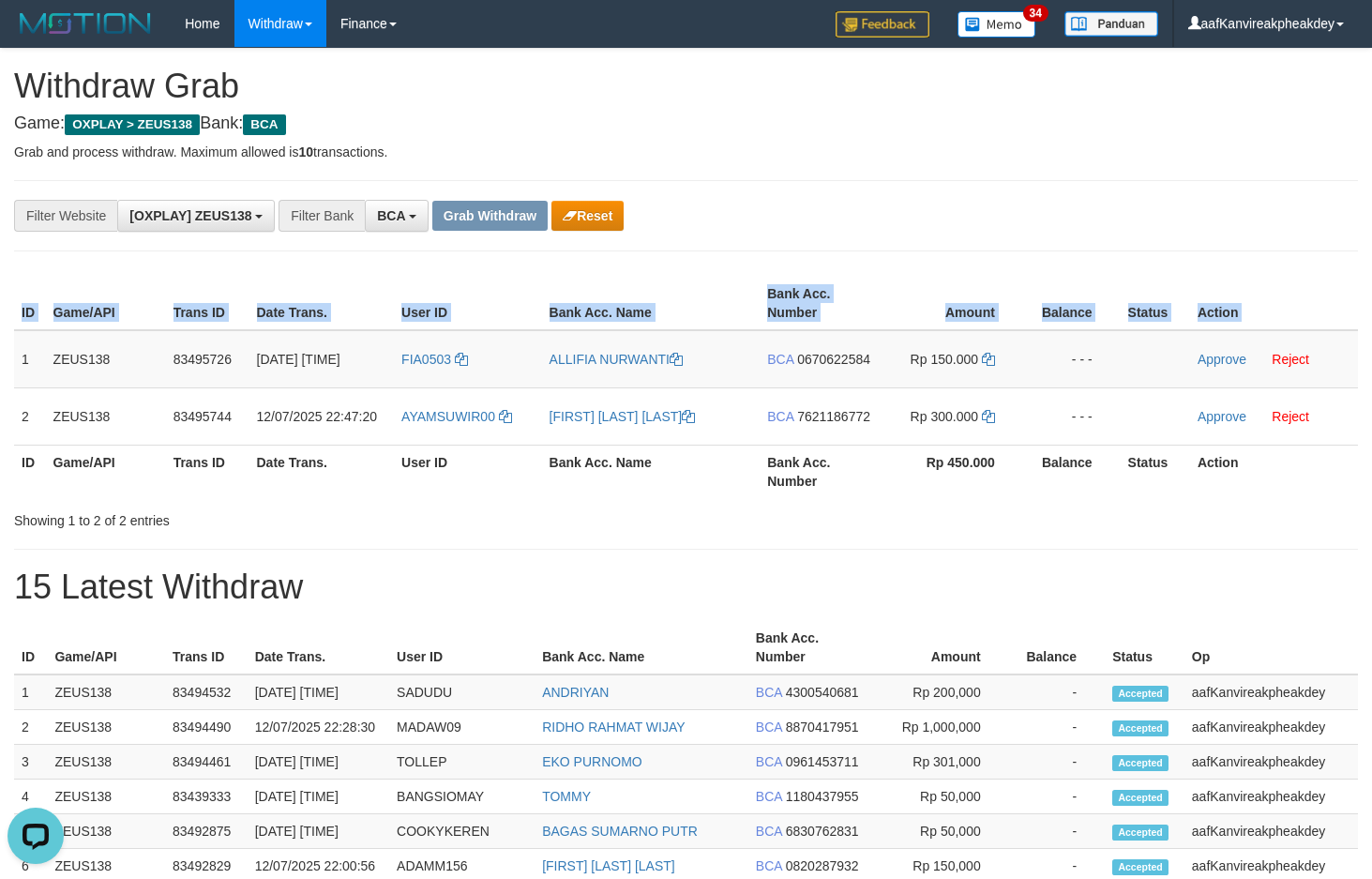 copy on "ID Game/API Trans ID Date Trans. User ID Bank Acc. Name Bank Acc. Number Amount Balance Status Action" 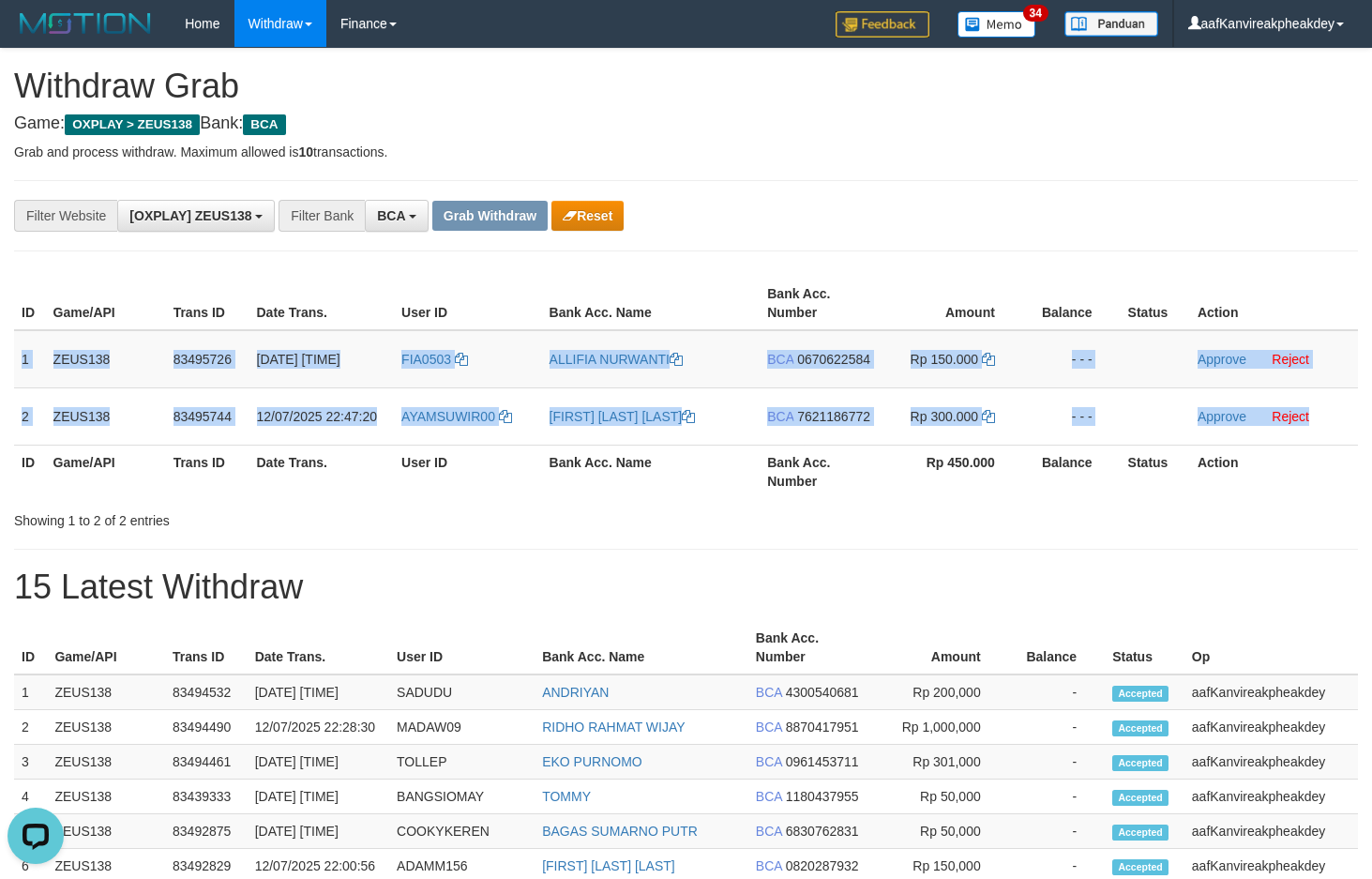 drag, startPoint x: 23, startPoint y: 364, endPoint x: 1380, endPoint y: 420, distance: 1358.155 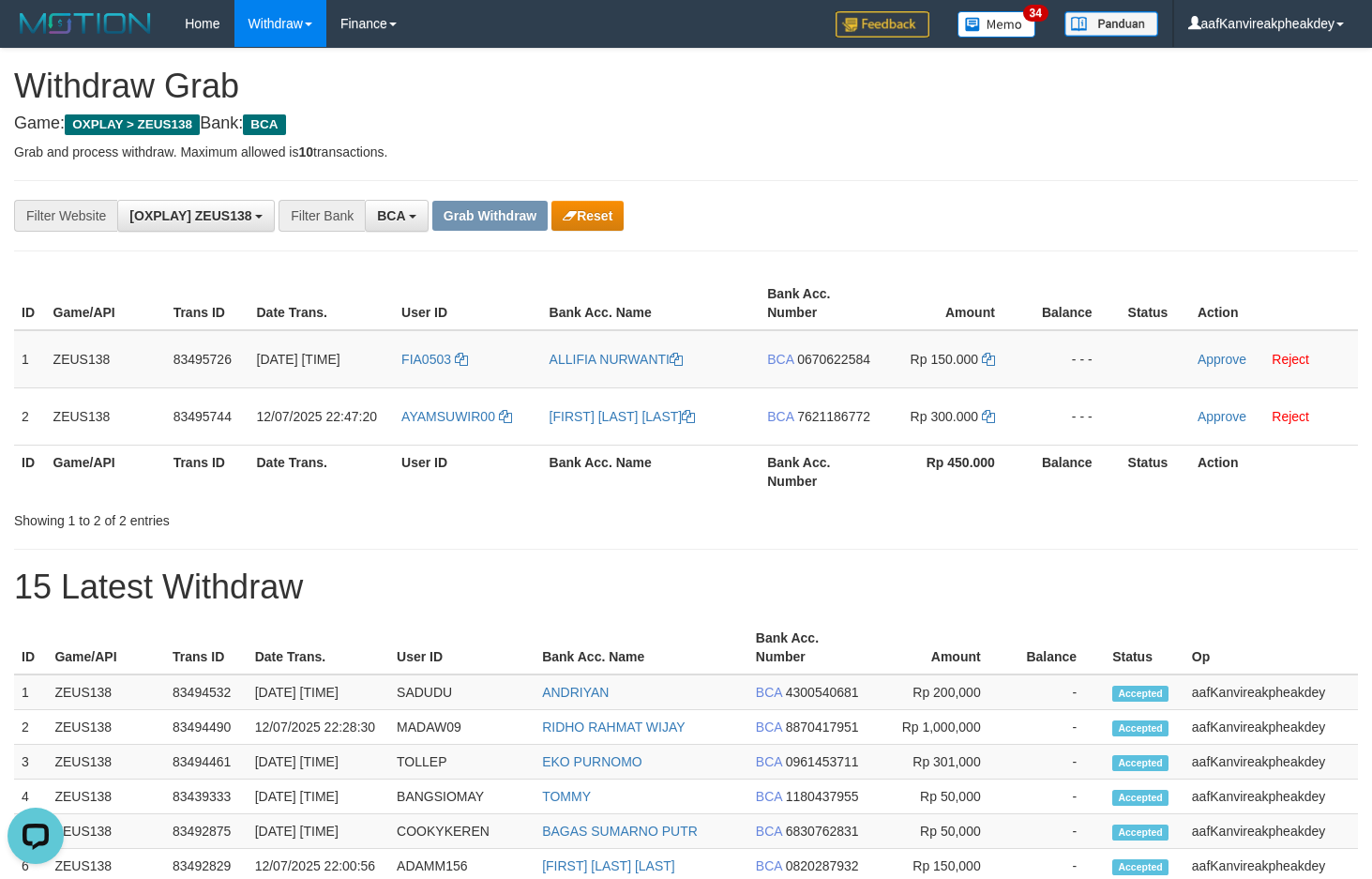 drag, startPoint x: 1109, startPoint y: 163, endPoint x: 1384, endPoint y: 174, distance: 275.21991 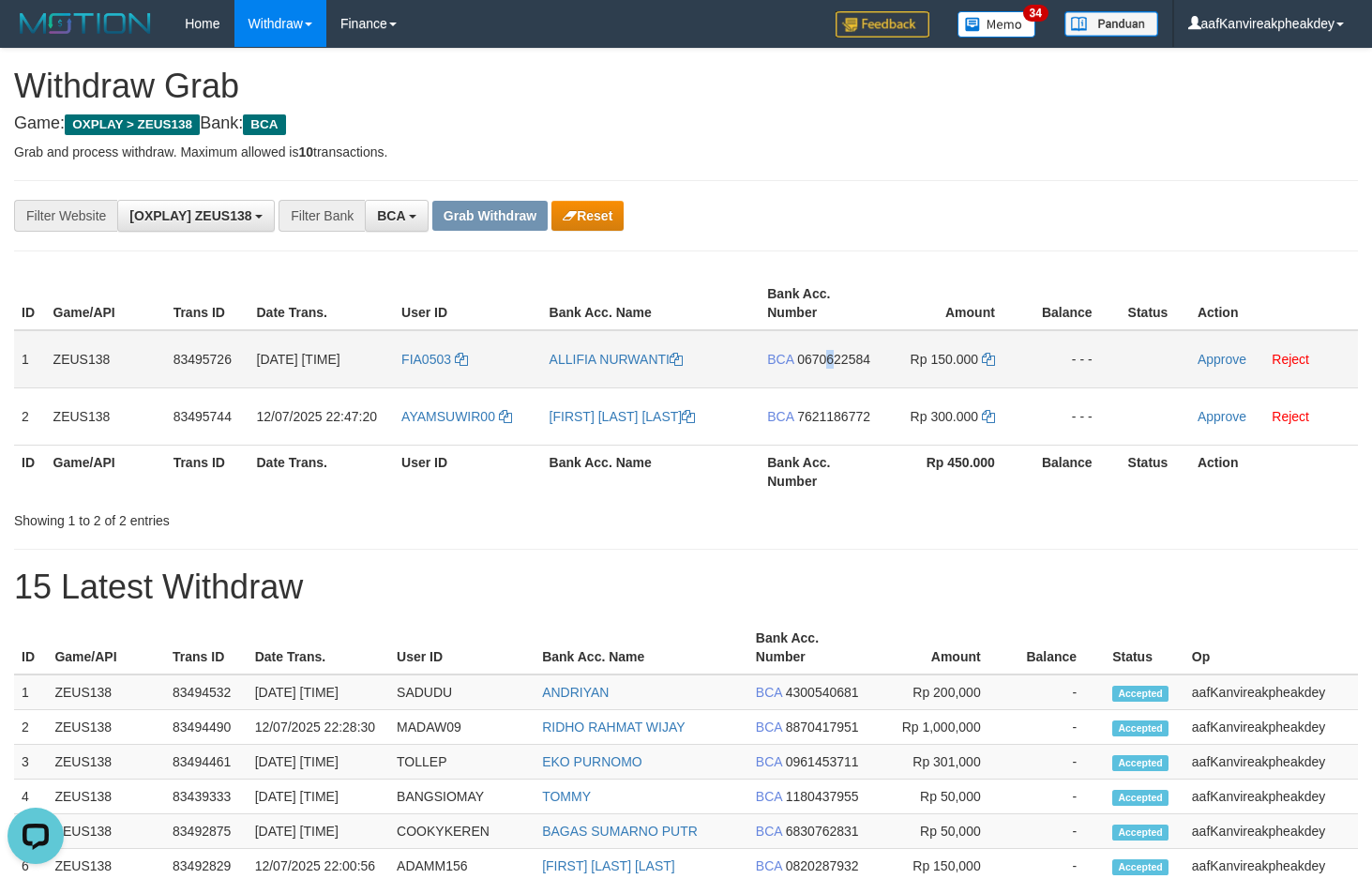 click on "0670622584" at bounding box center [834, 359] 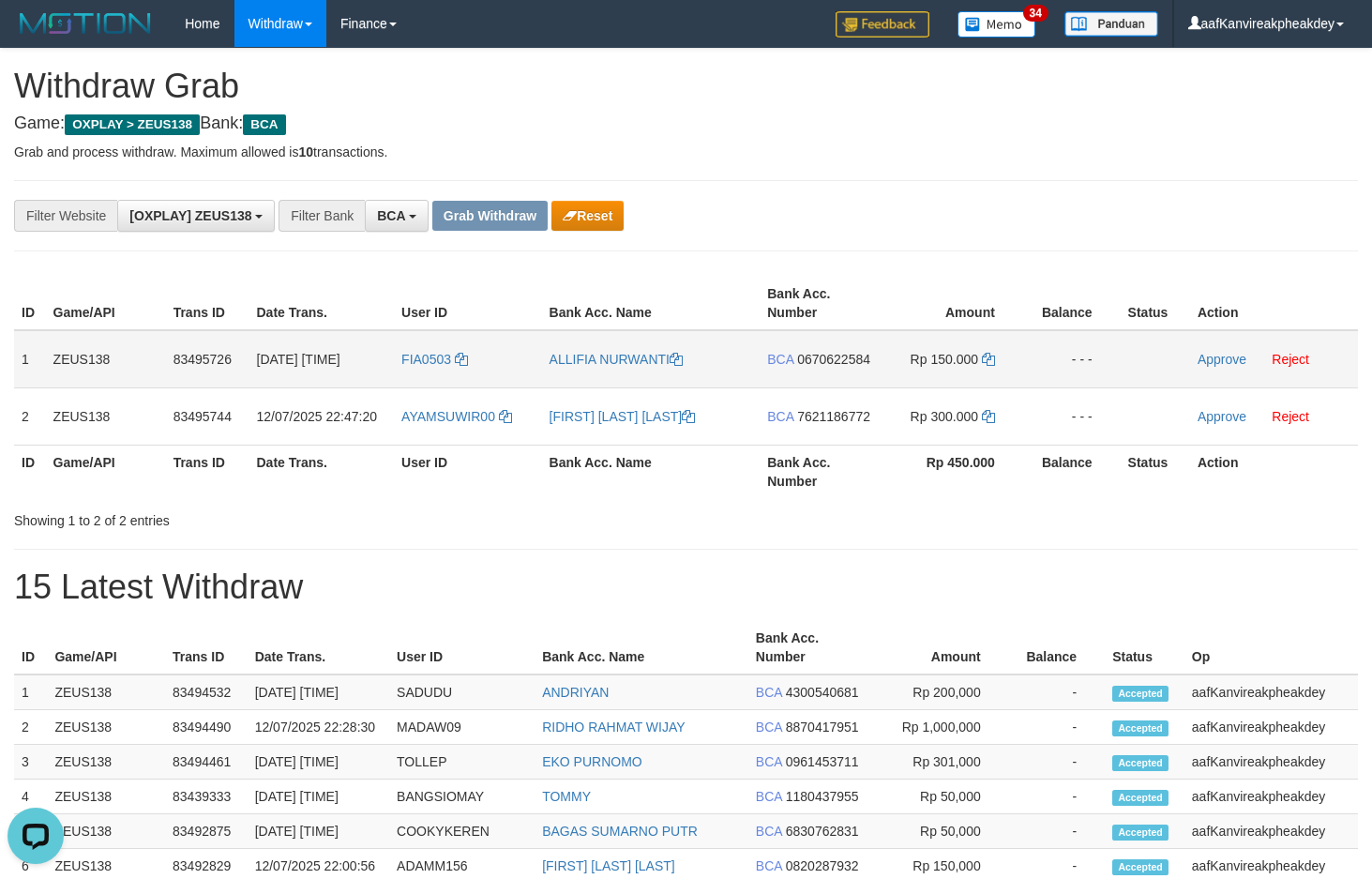 drag, startPoint x: 834, startPoint y: 358, endPoint x: 1379, endPoint y: 167, distance: 577.4998 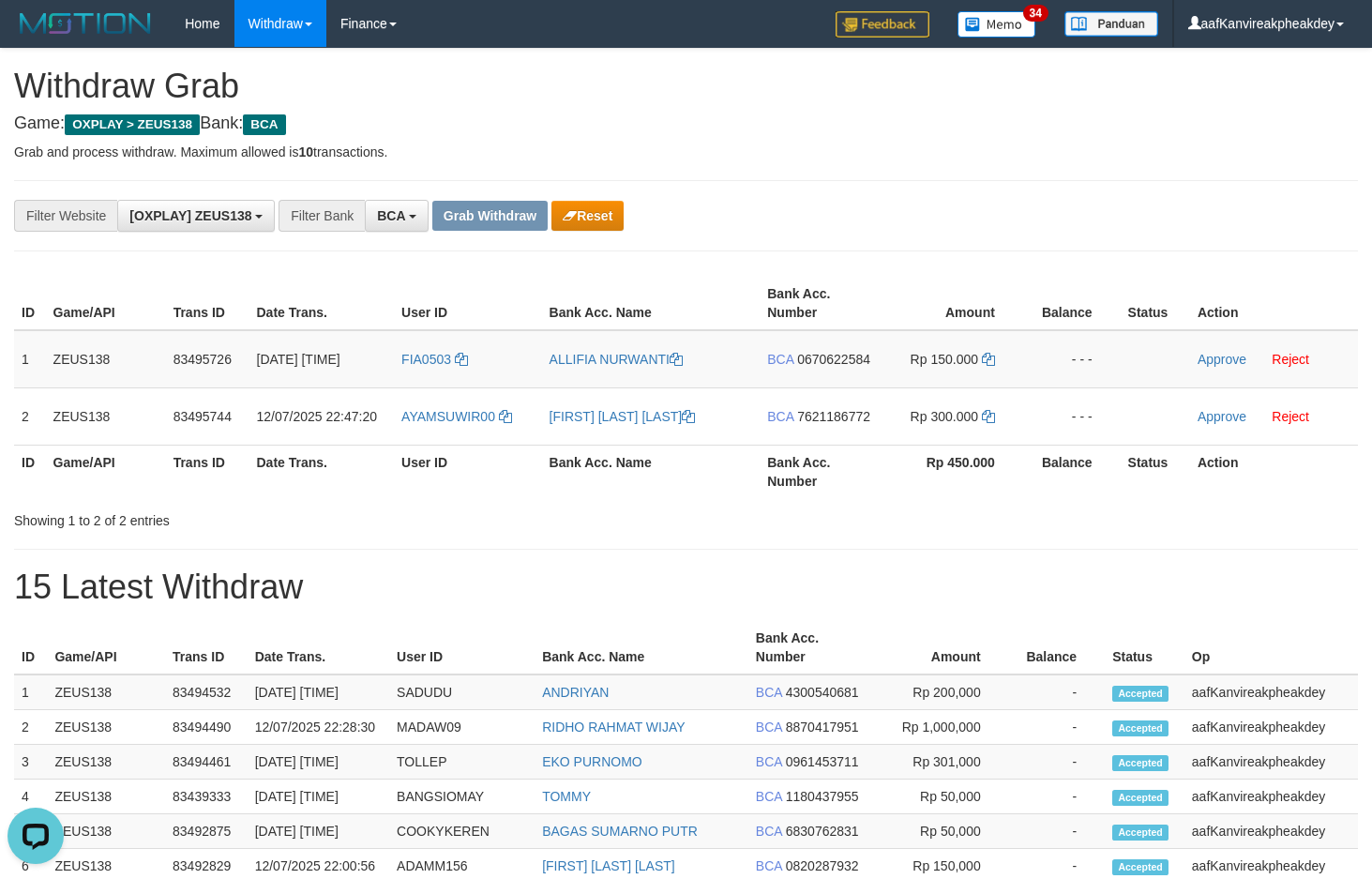 click on "BCA
0670622584" at bounding box center [820, 359] 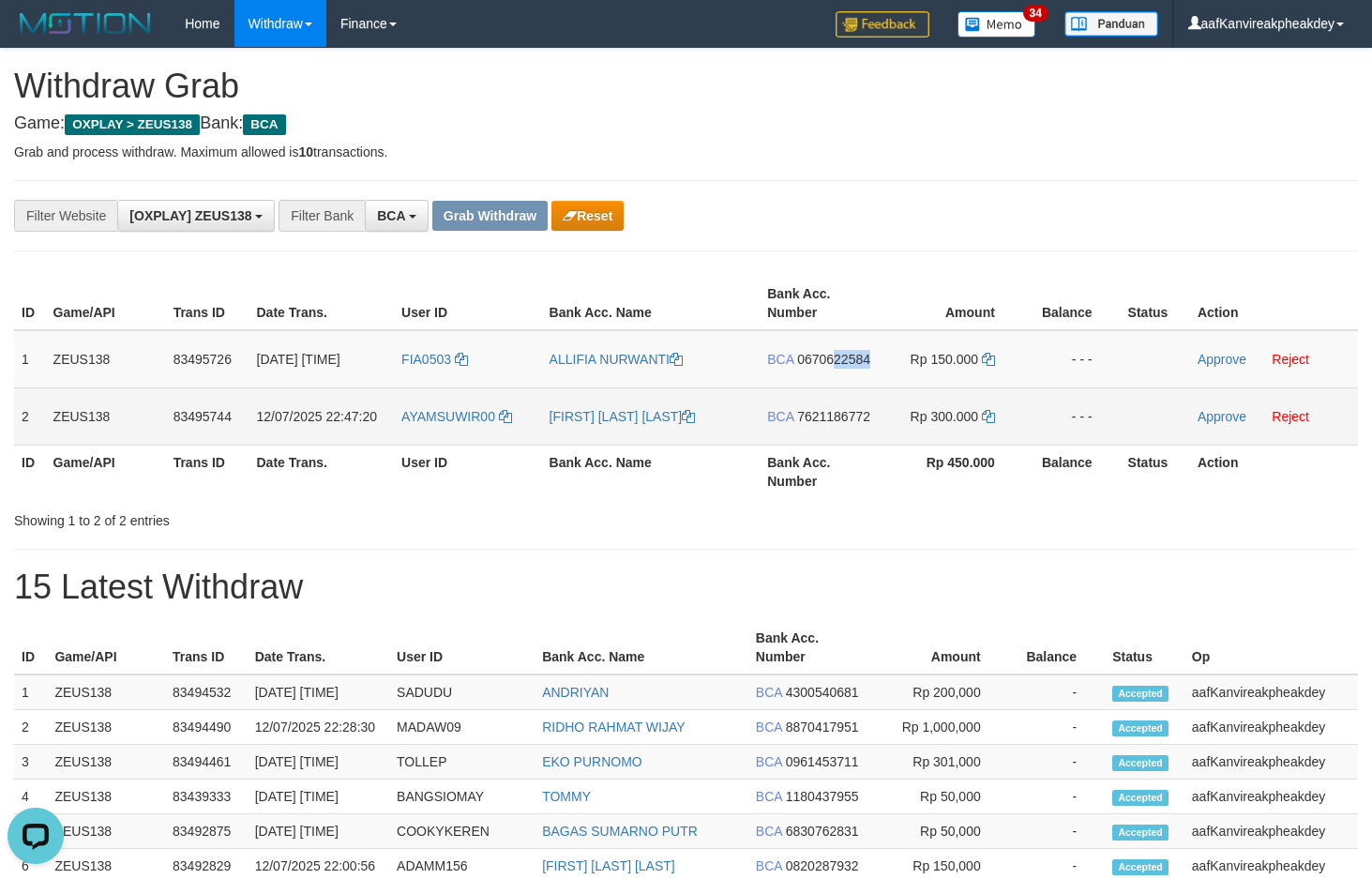 click on "BCA
7621186772" at bounding box center [820, 416] 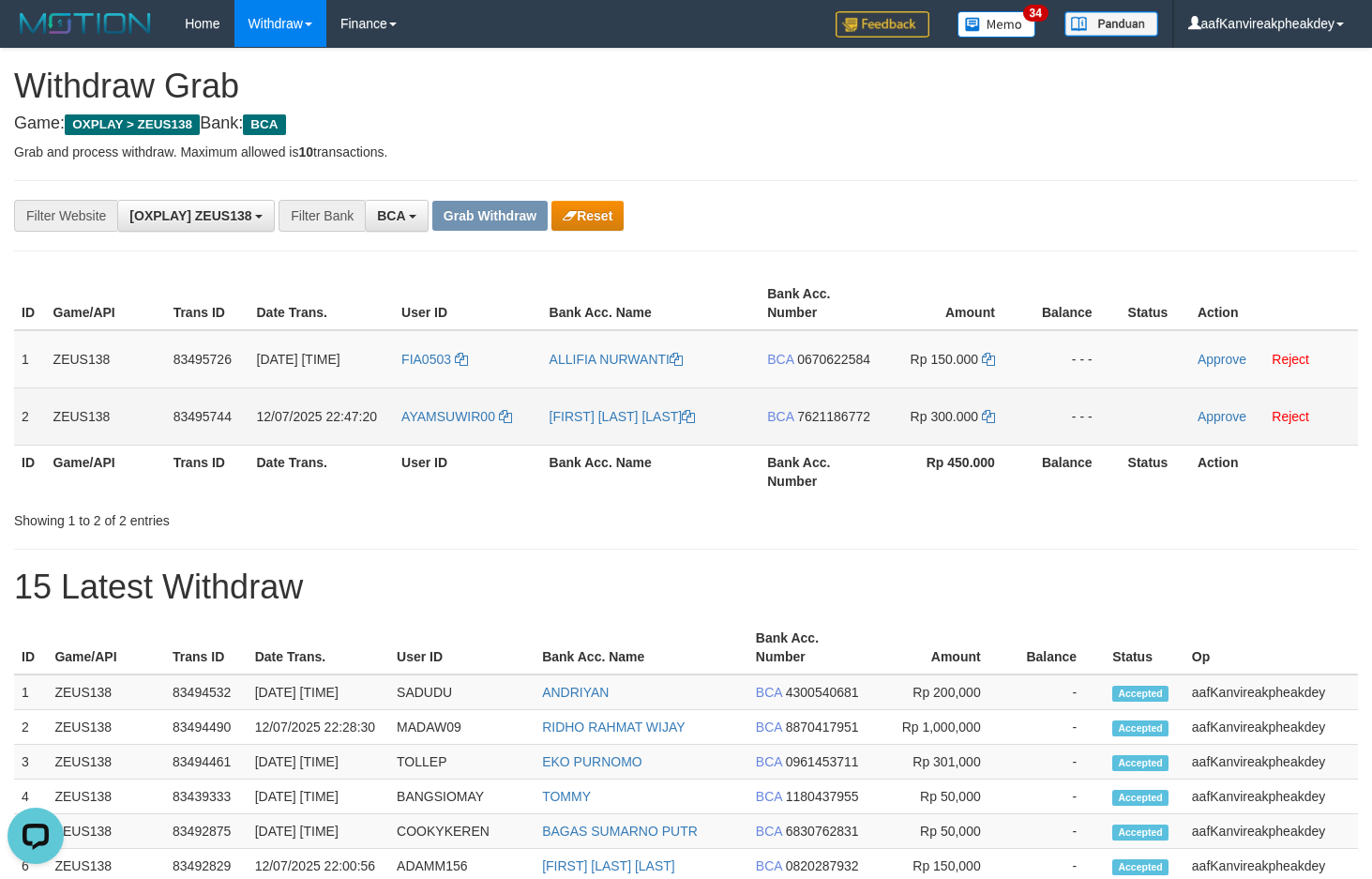 click on "7621186772" at bounding box center (834, 417) 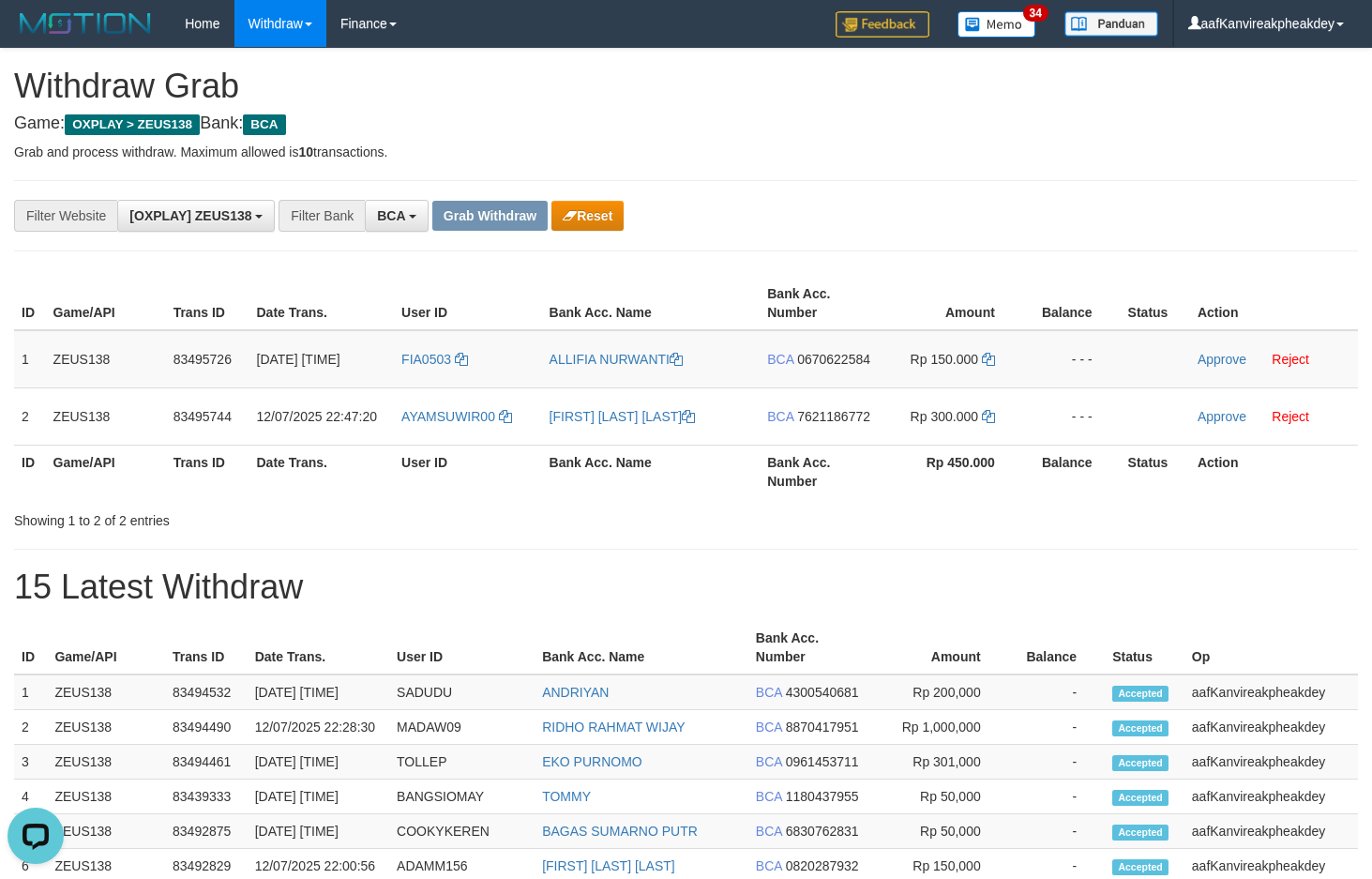 drag, startPoint x: 830, startPoint y: 412, endPoint x: 1385, endPoint y: 332, distance: 560.73612 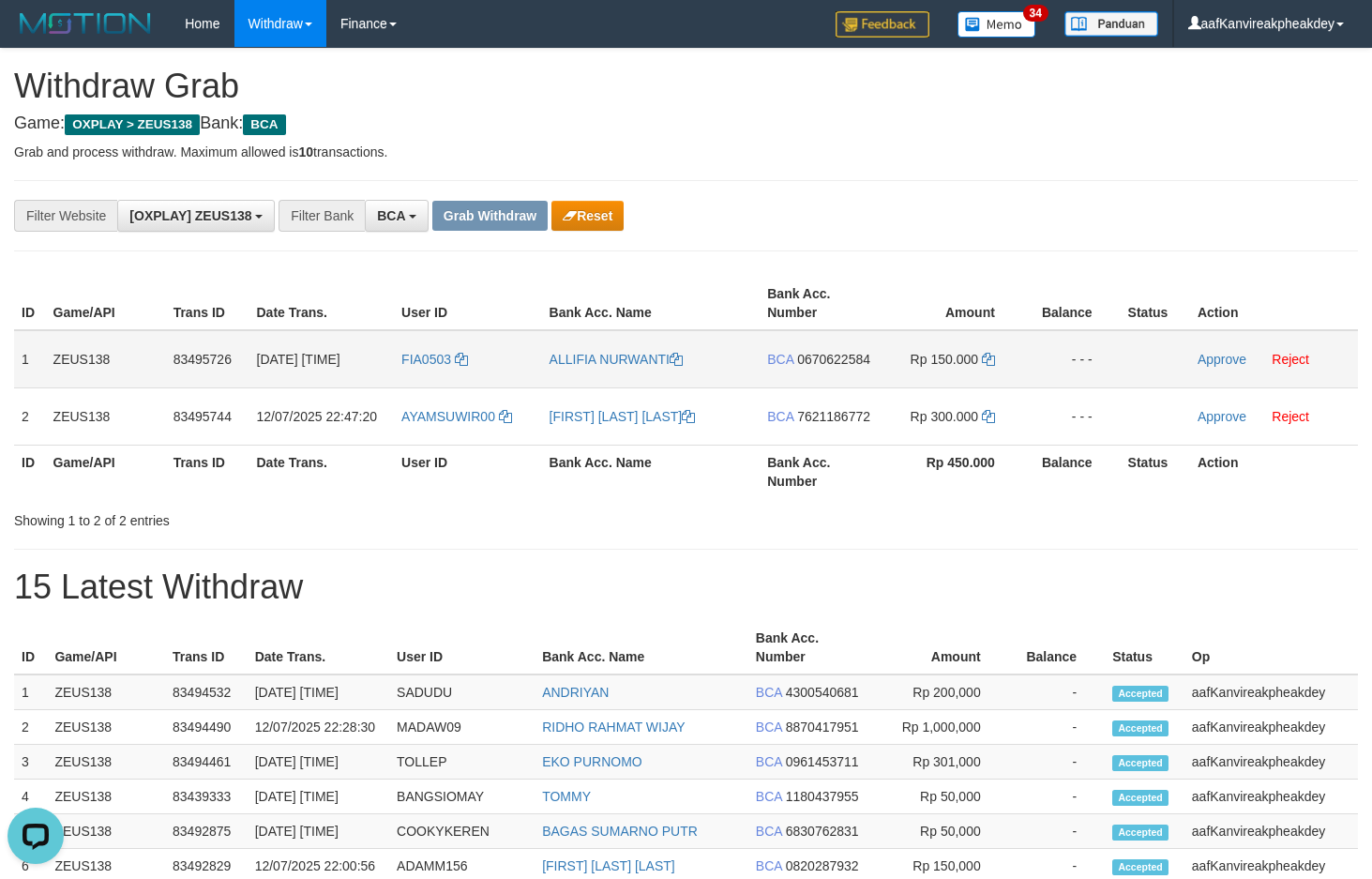click on "FIA0503" at bounding box center (468, 359) 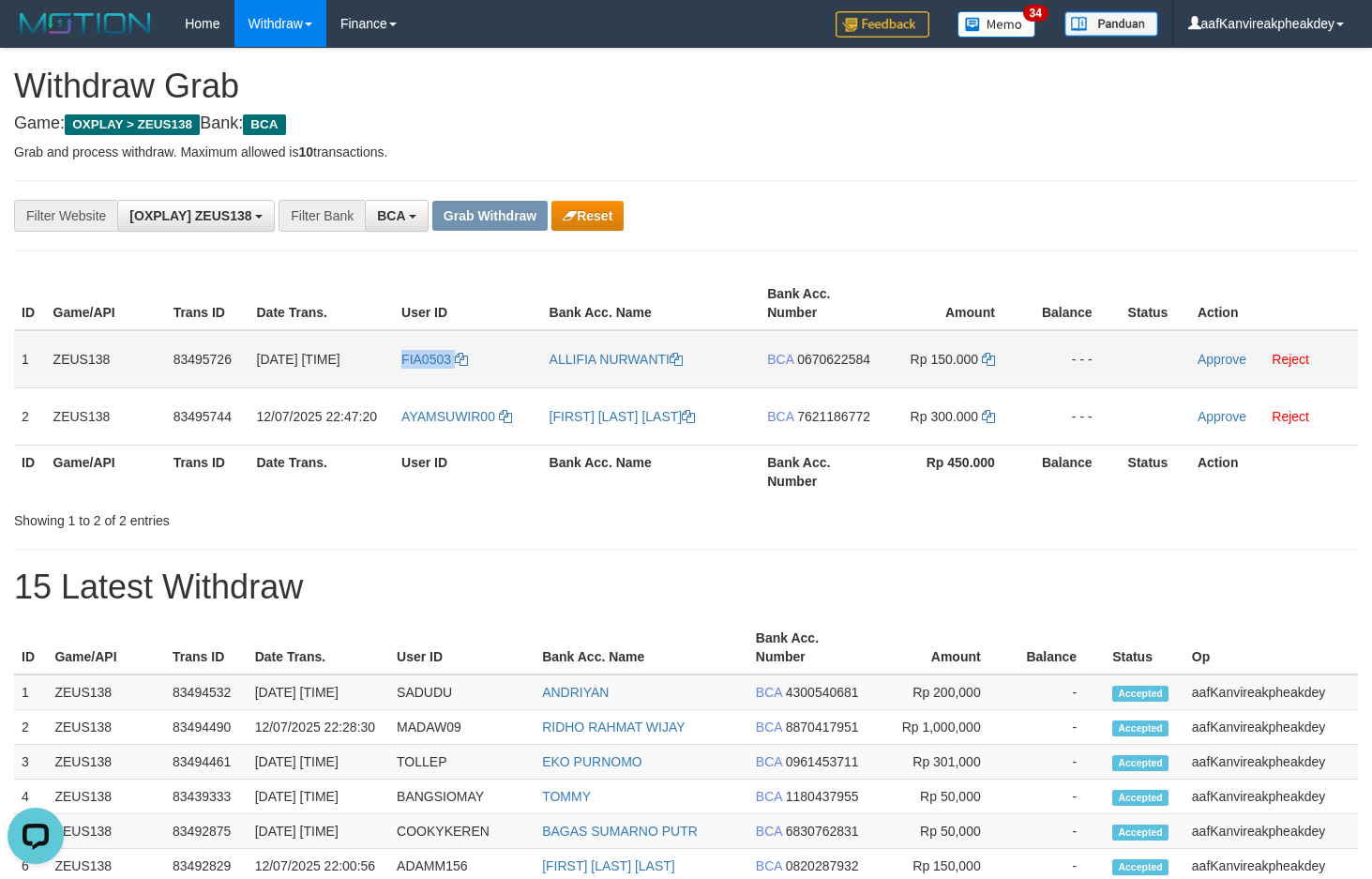 click on "FIA0503" at bounding box center (468, 359) 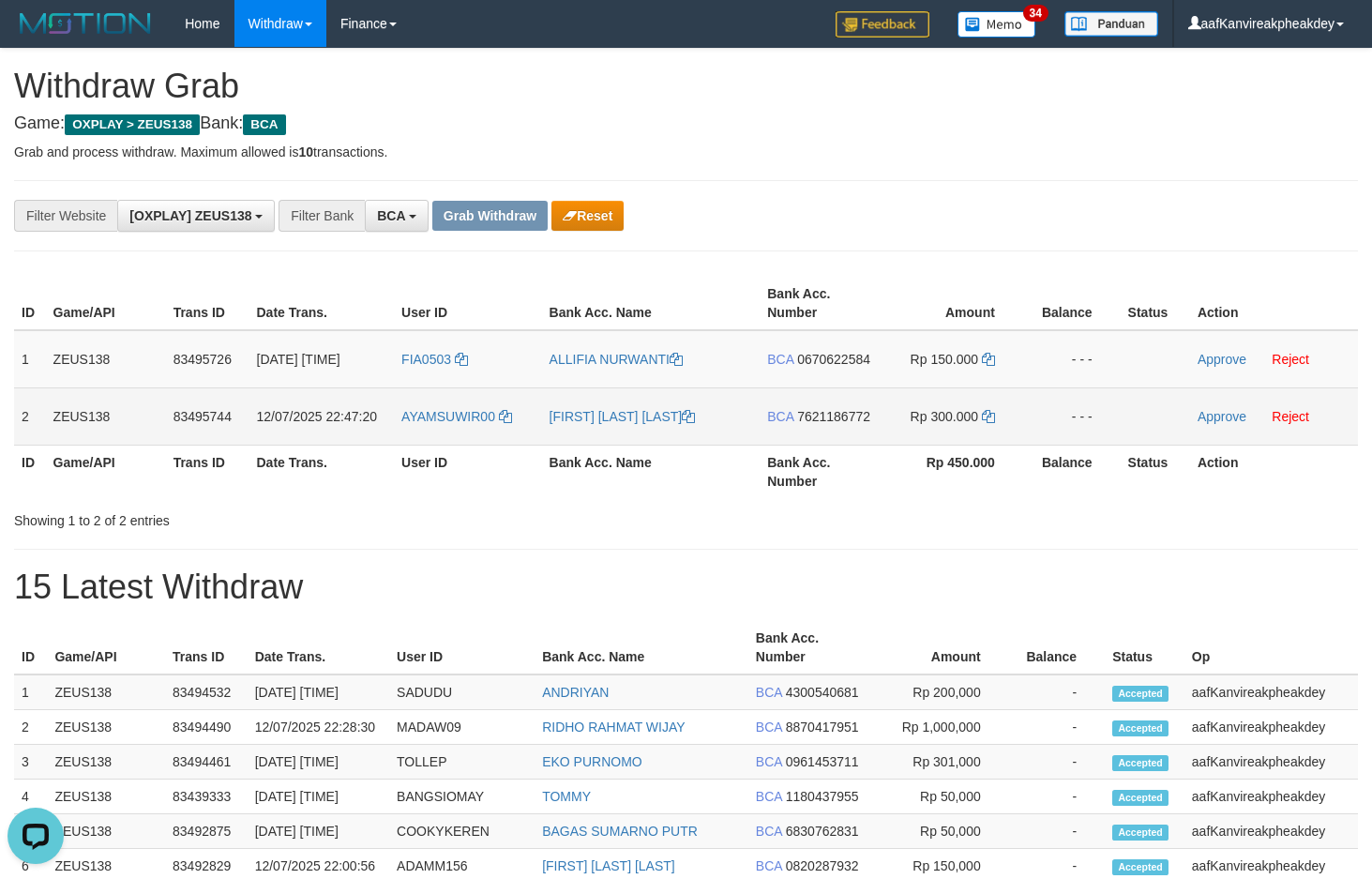 drag, startPoint x: 400, startPoint y: 425, endPoint x: 415, endPoint y: 427, distance: 15.132746 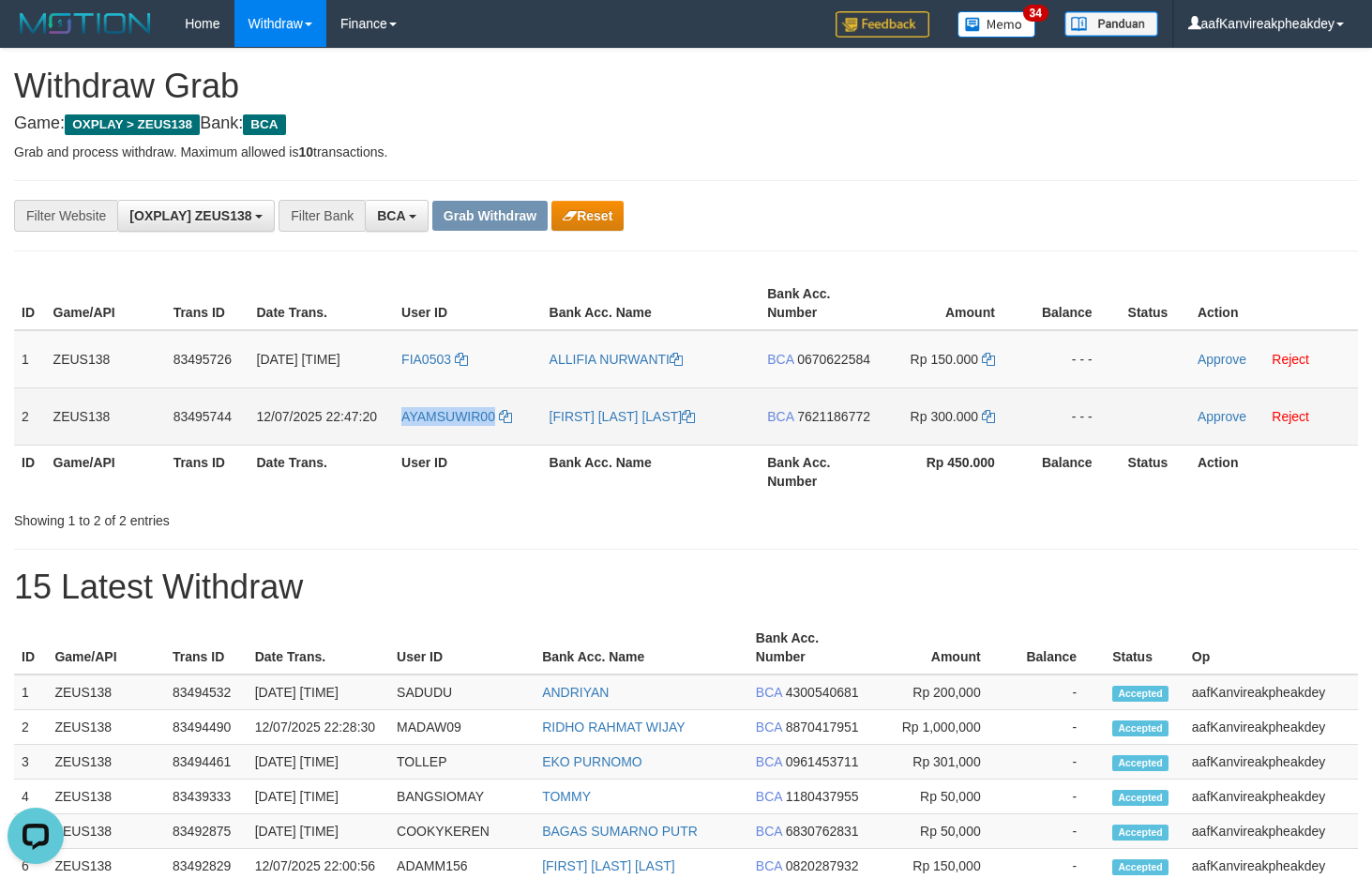 click on "AYAMSUWIR00" at bounding box center (468, 416) 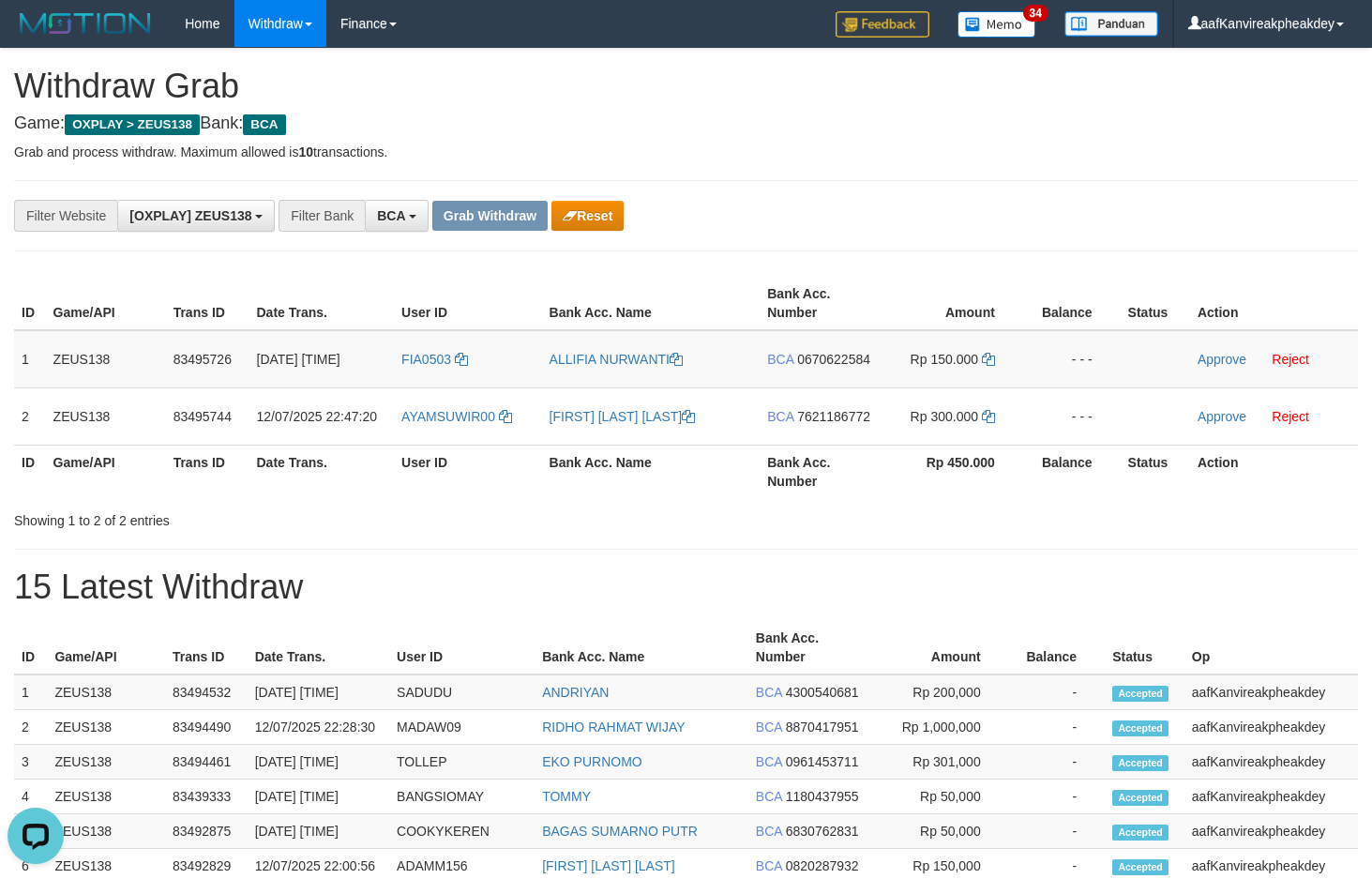 drag, startPoint x: 990, startPoint y: 211, endPoint x: 1372, endPoint y: 366, distance: 412.24871 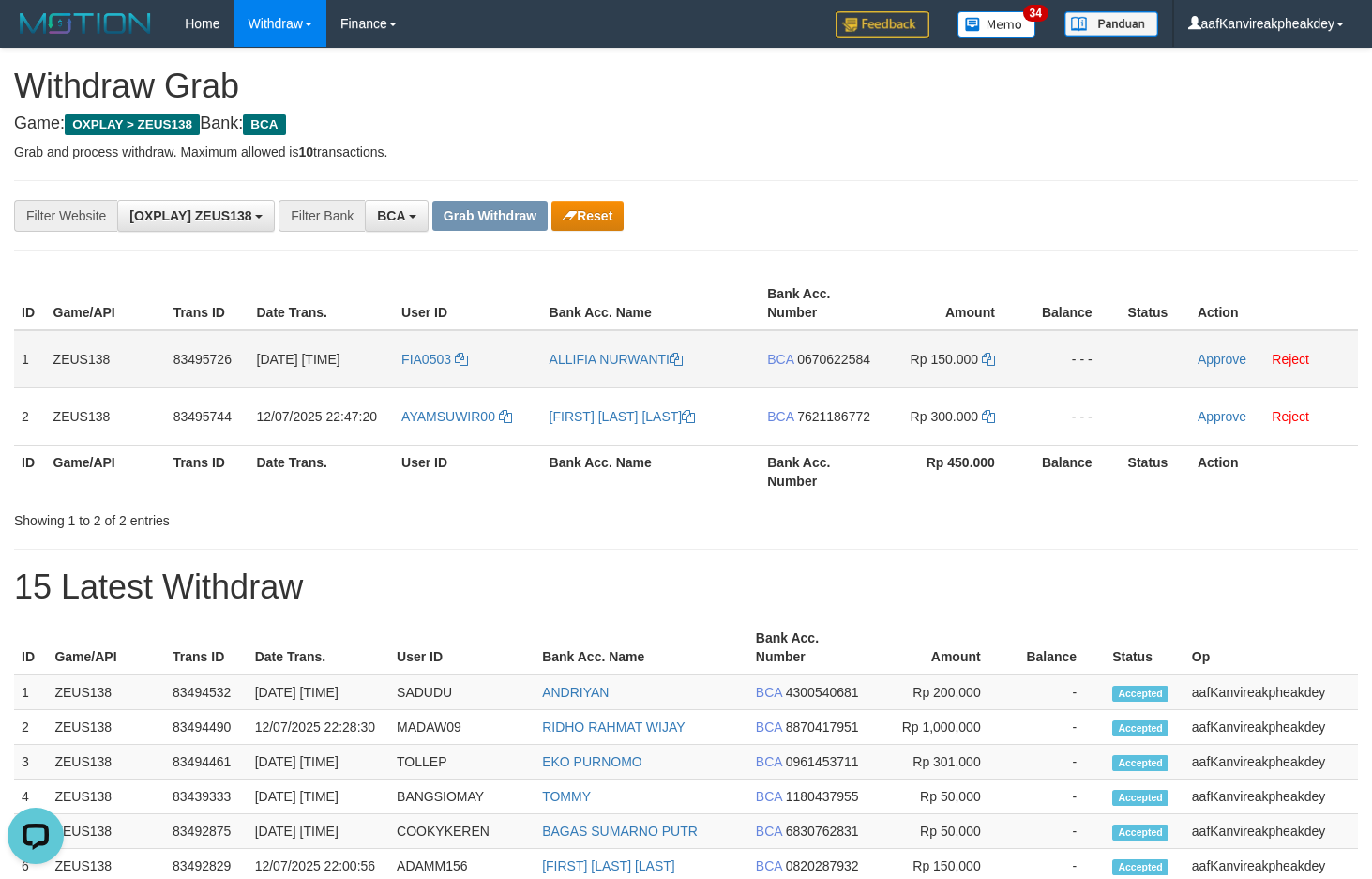 click on "0670622584" at bounding box center (834, 359) 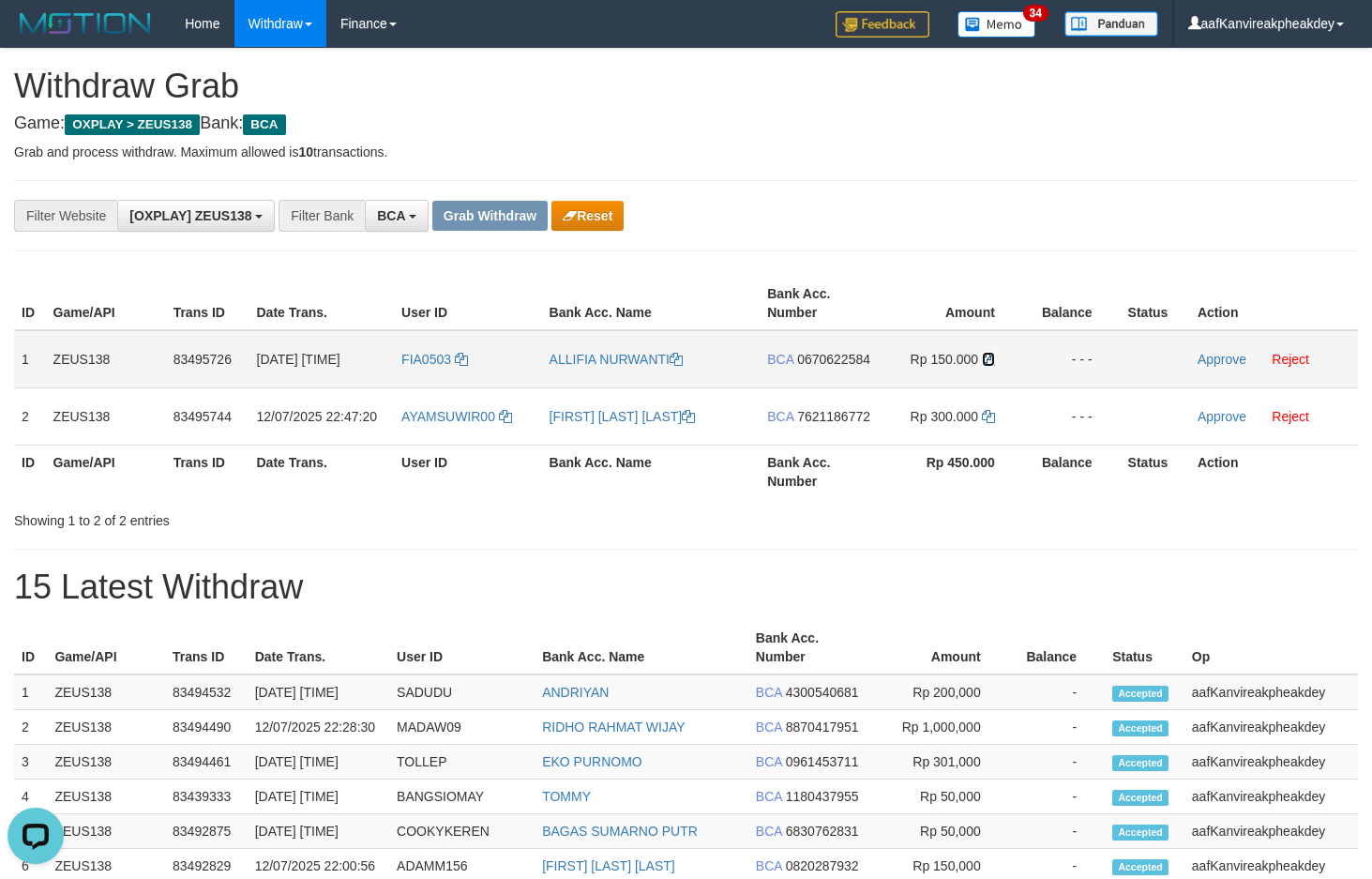 click at bounding box center (988, 359) 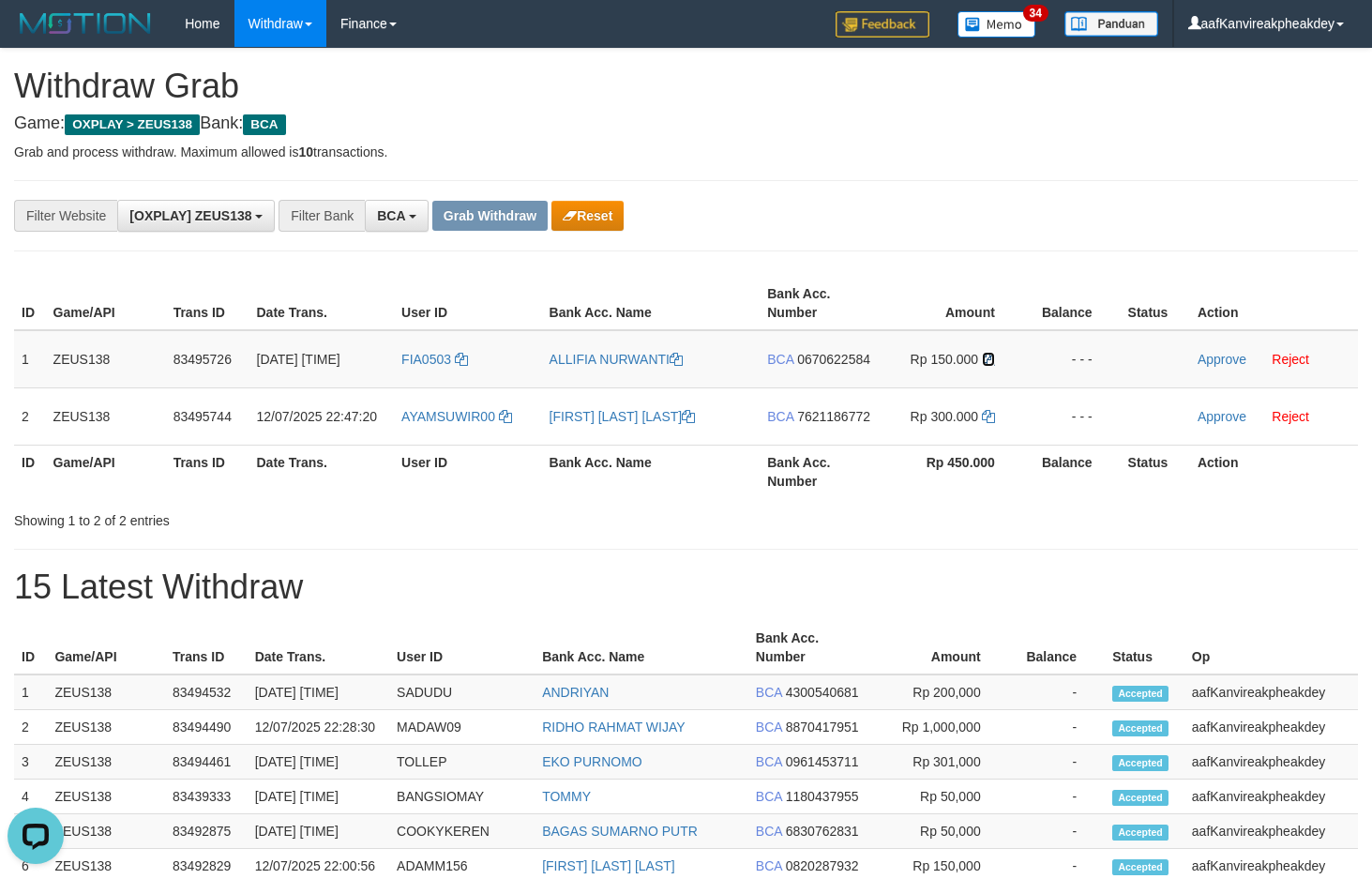 drag, startPoint x: 987, startPoint y: 362, endPoint x: 1383, endPoint y: 314, distance: 398.8985 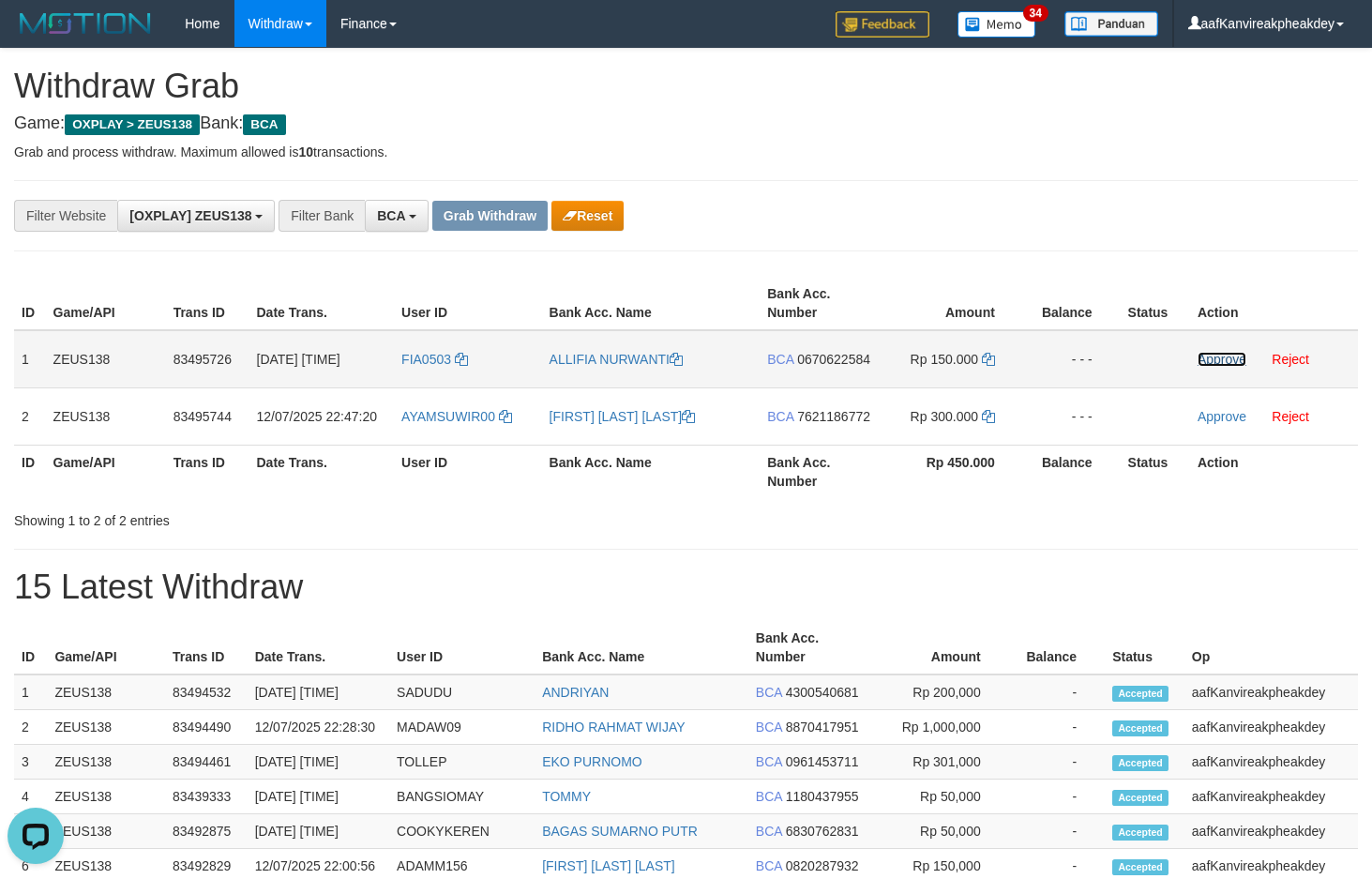 click on "Approve" at bounding box center [1222, 359] 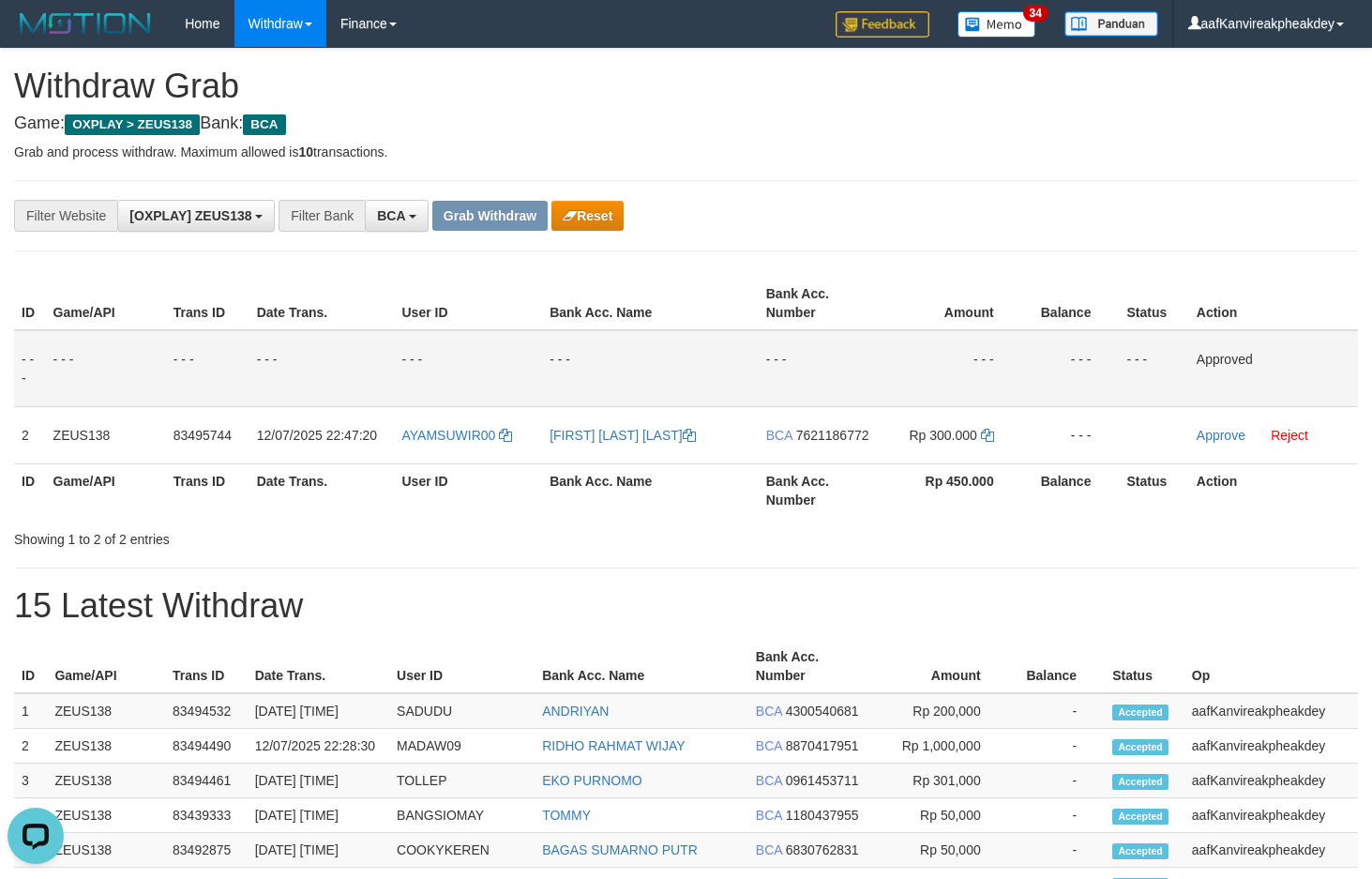 click on "**********" at bounding box center (686, 216) 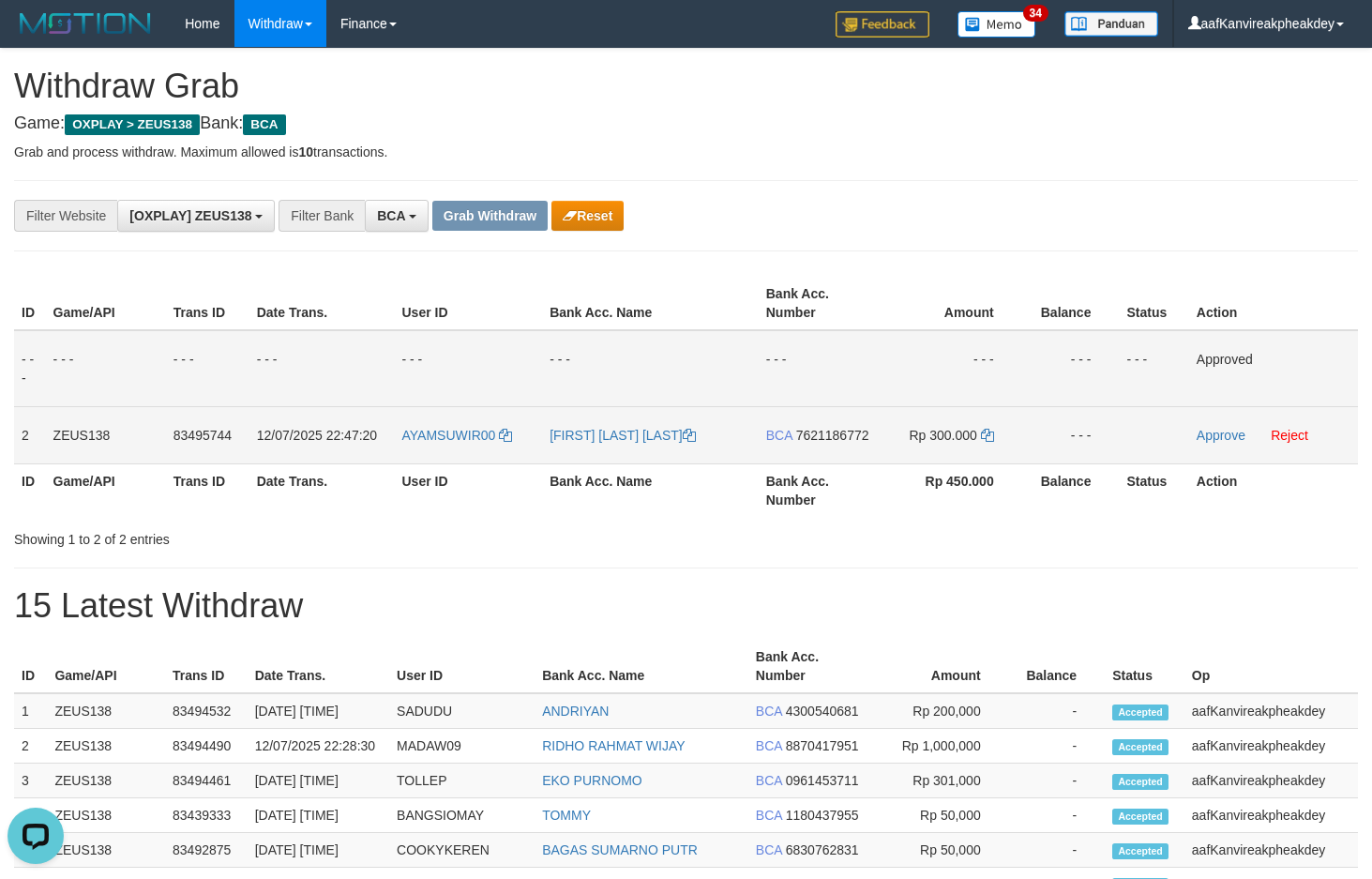 click on "7621186772" at bounding box center [833, 435] 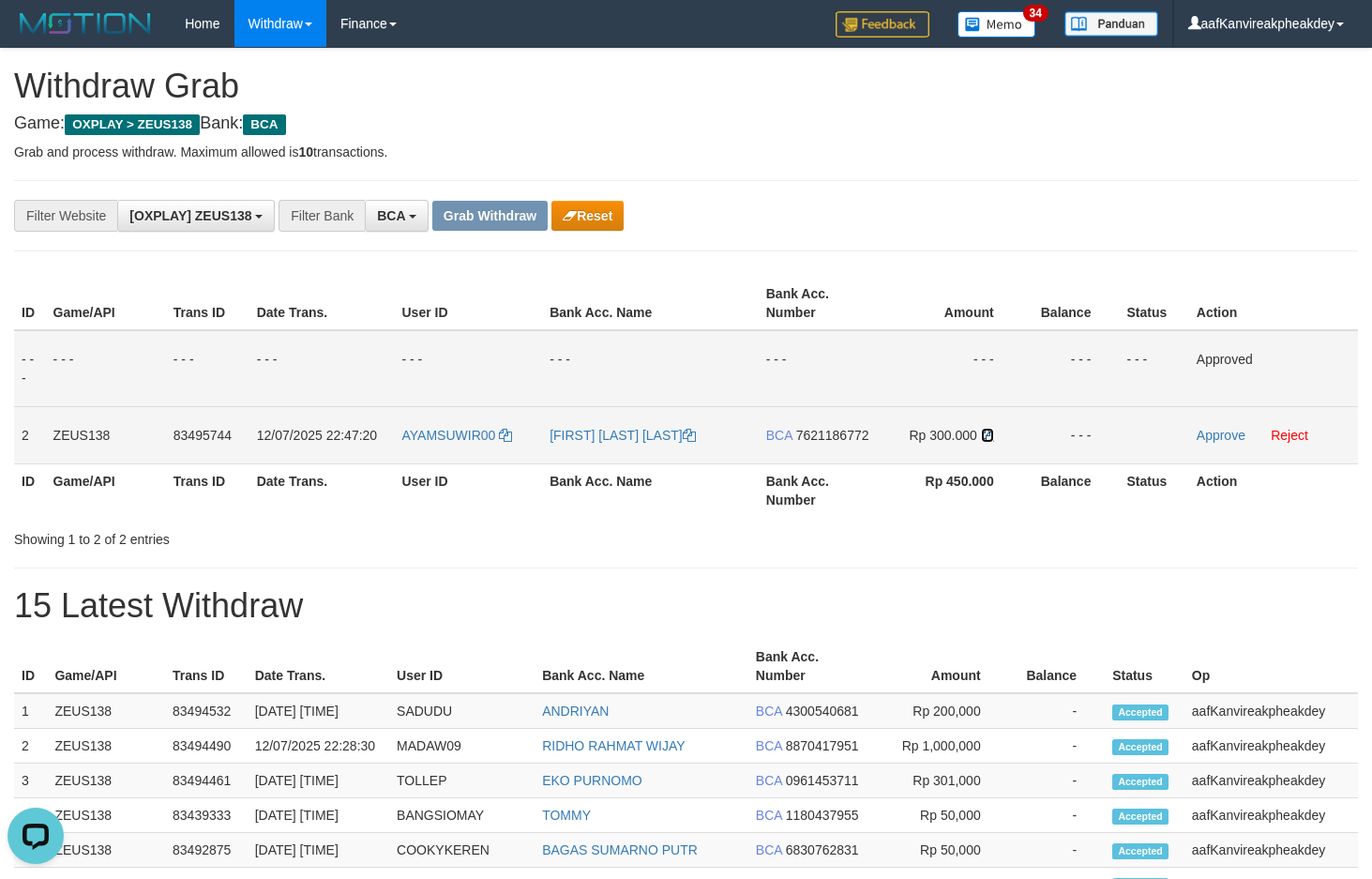 click at bounding box center [988, 435] 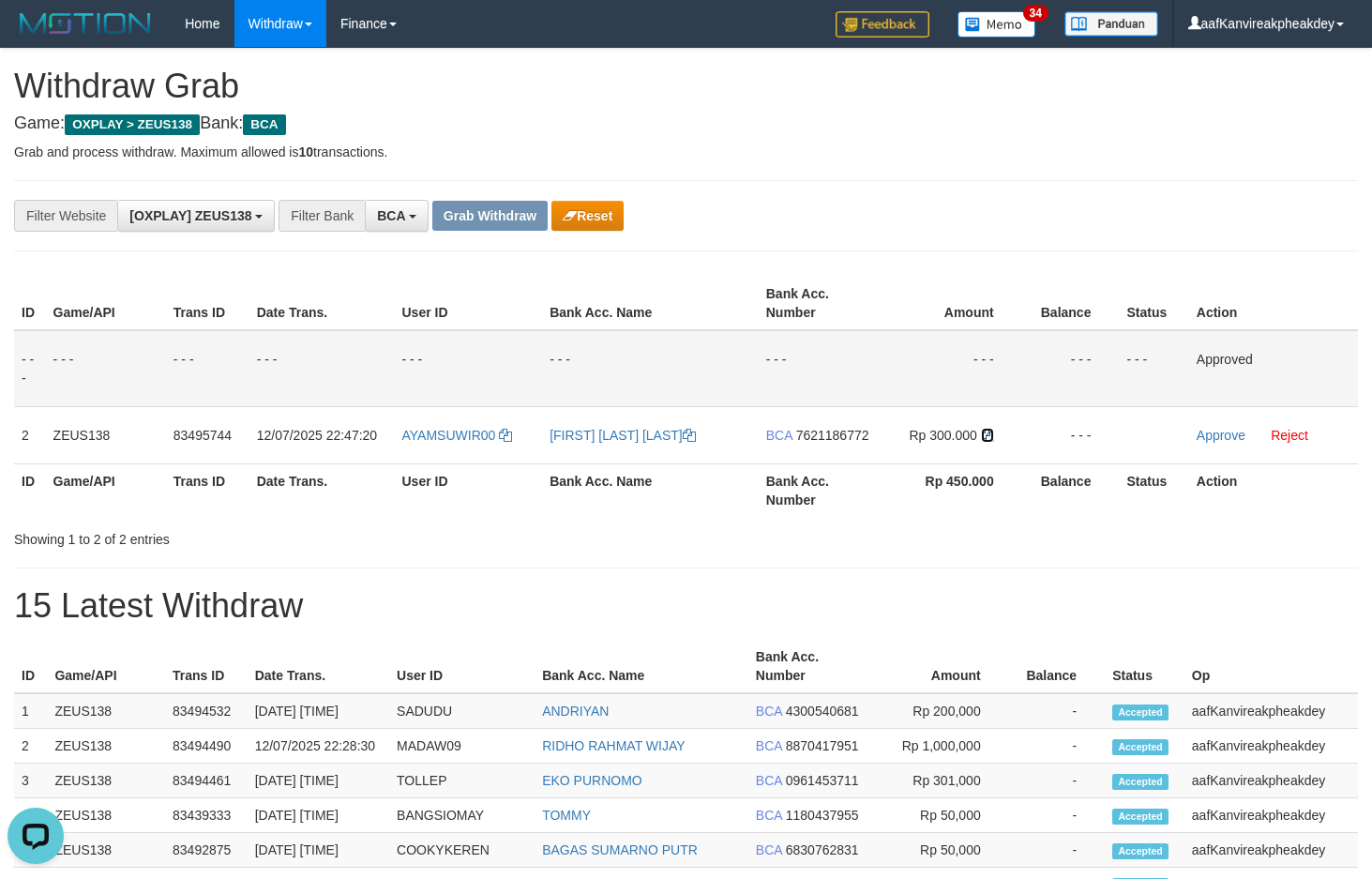drag, startPoint x: 986, startPoint y: 432, endPoint x: 1382, endPoint y: 380, distance: 399.39955 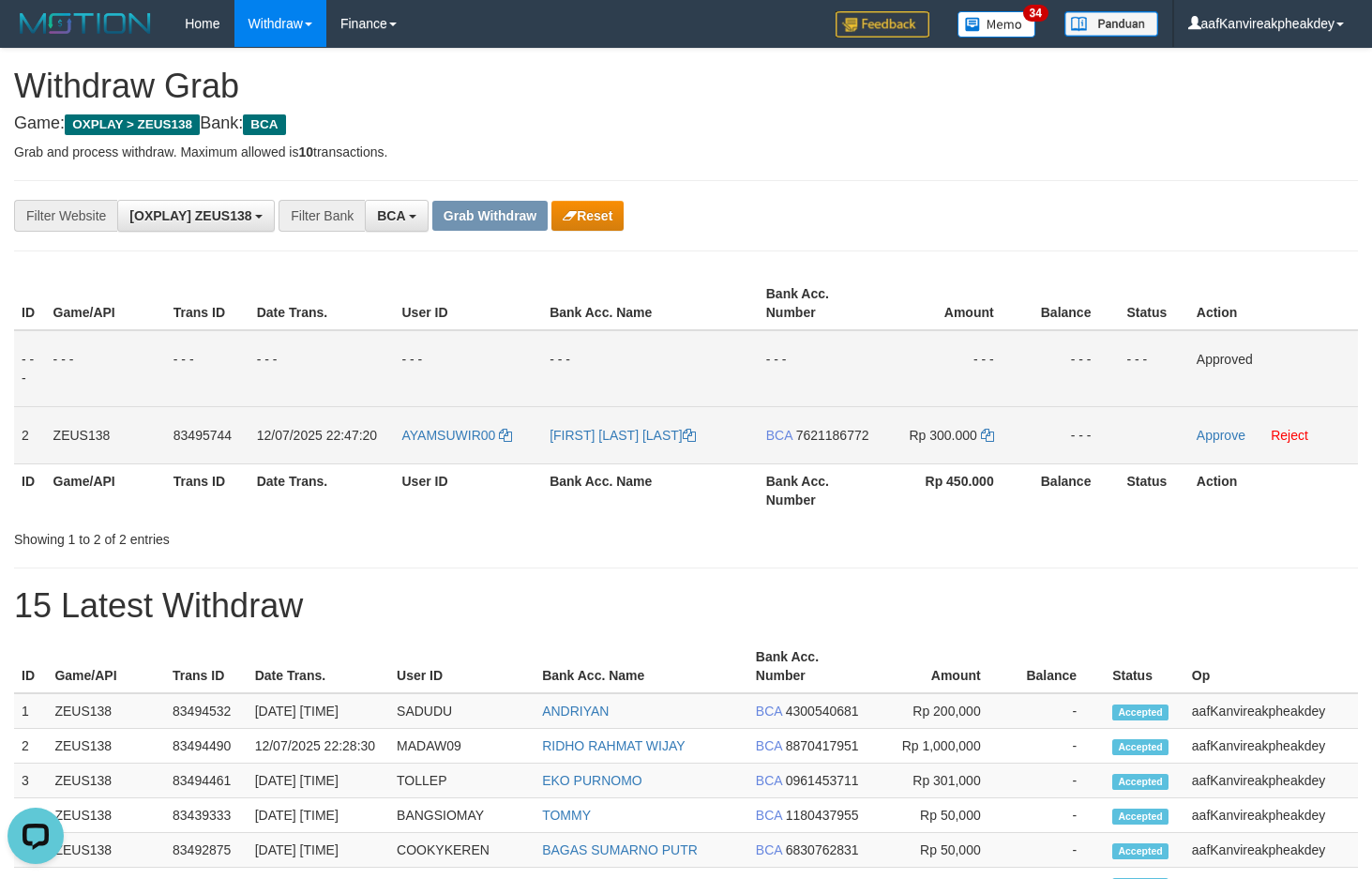 click on "Approve
Reject" at bounding box center (1274, 434) 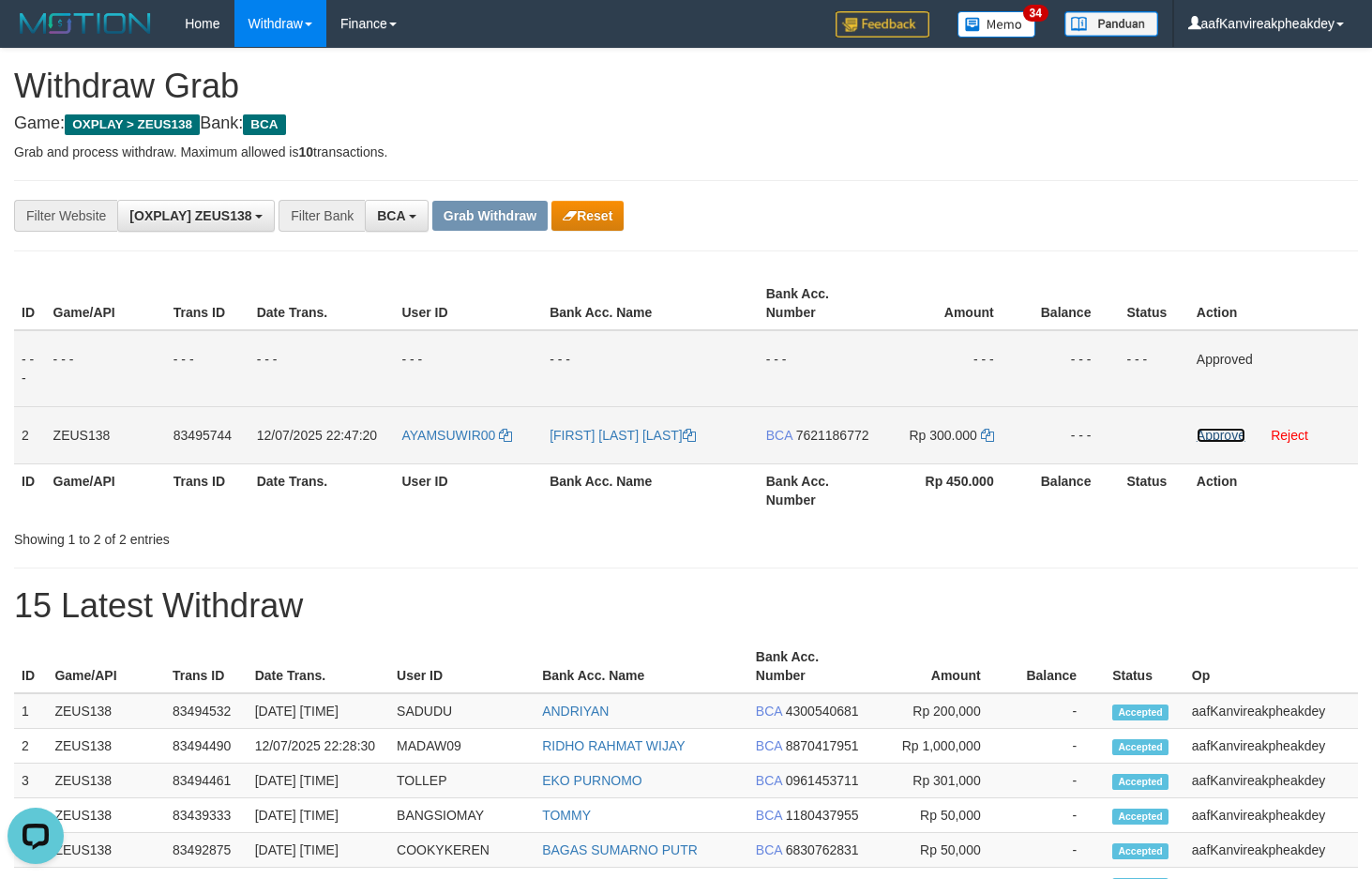 click on "Approve" at bounding box center (1221, 435) 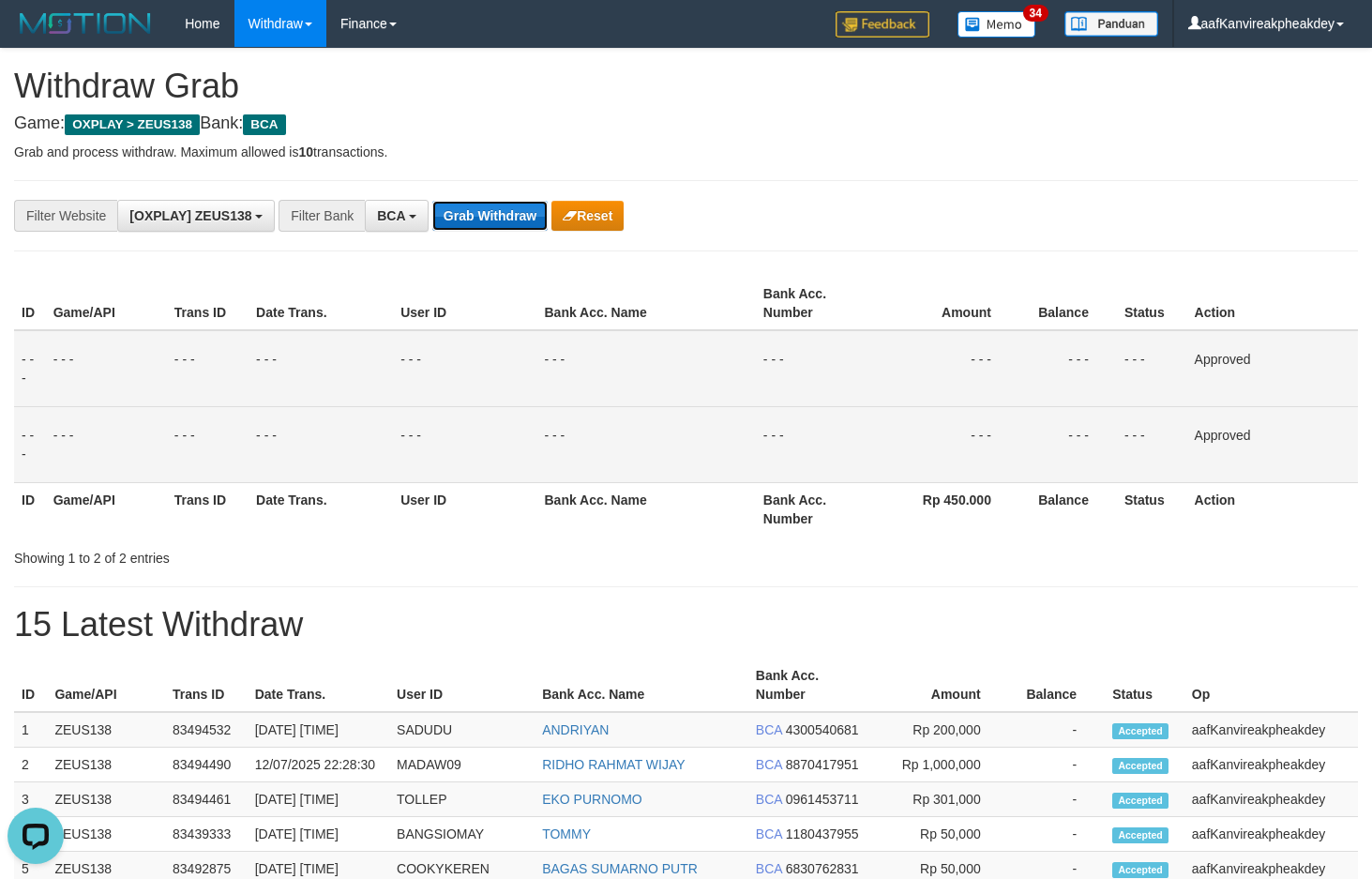 click on "Grab Withdraw" at bounding box center [490, 216] 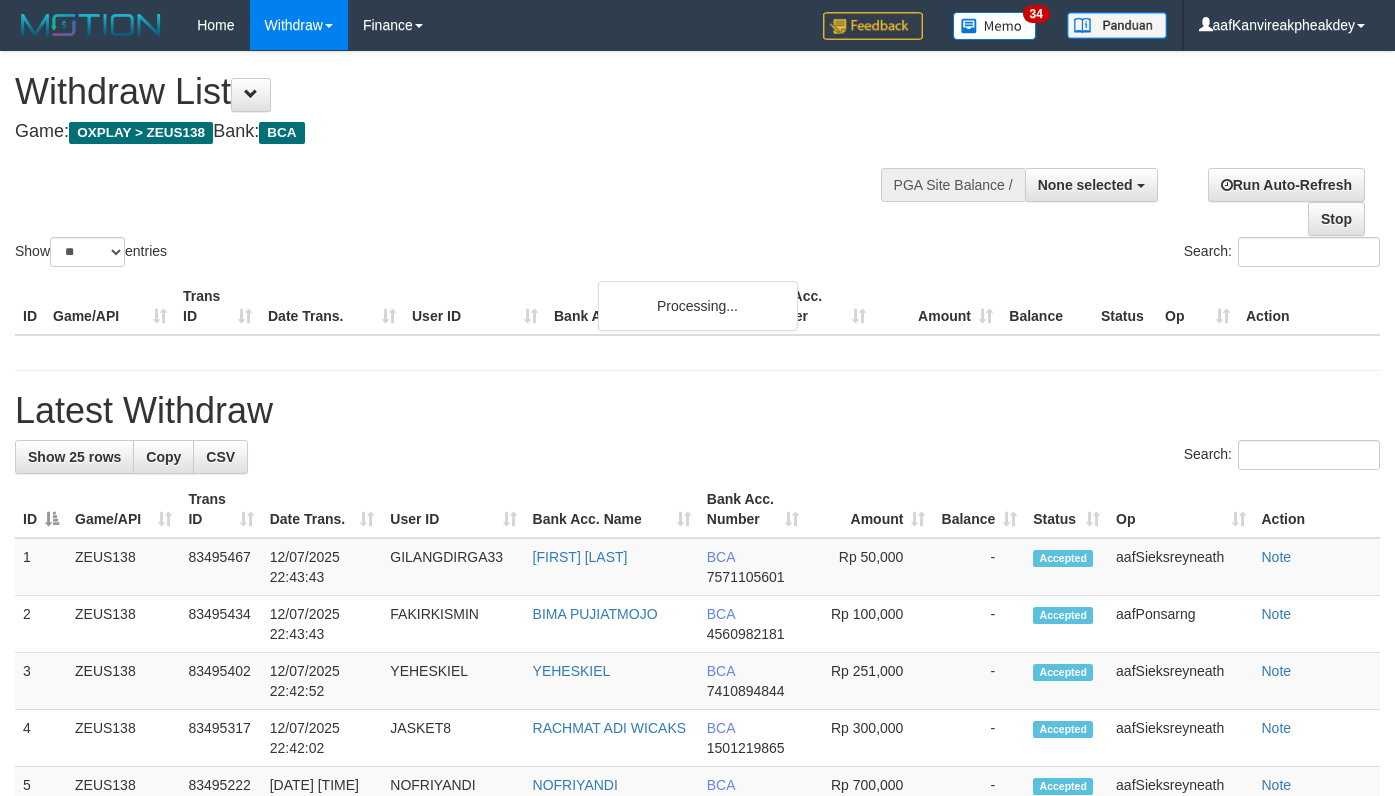 select 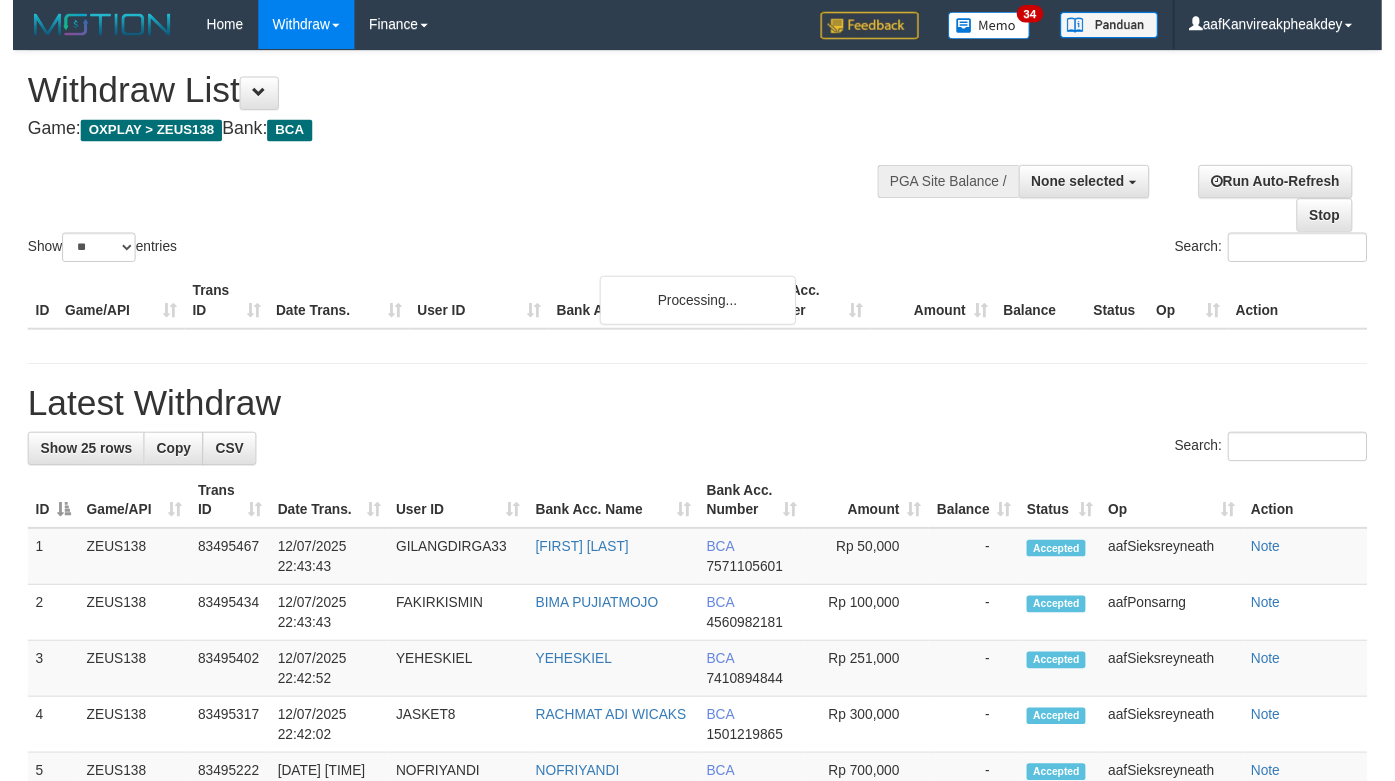 scroll, scrollTop: 1396, scrollLeft: 0, axis: vertical 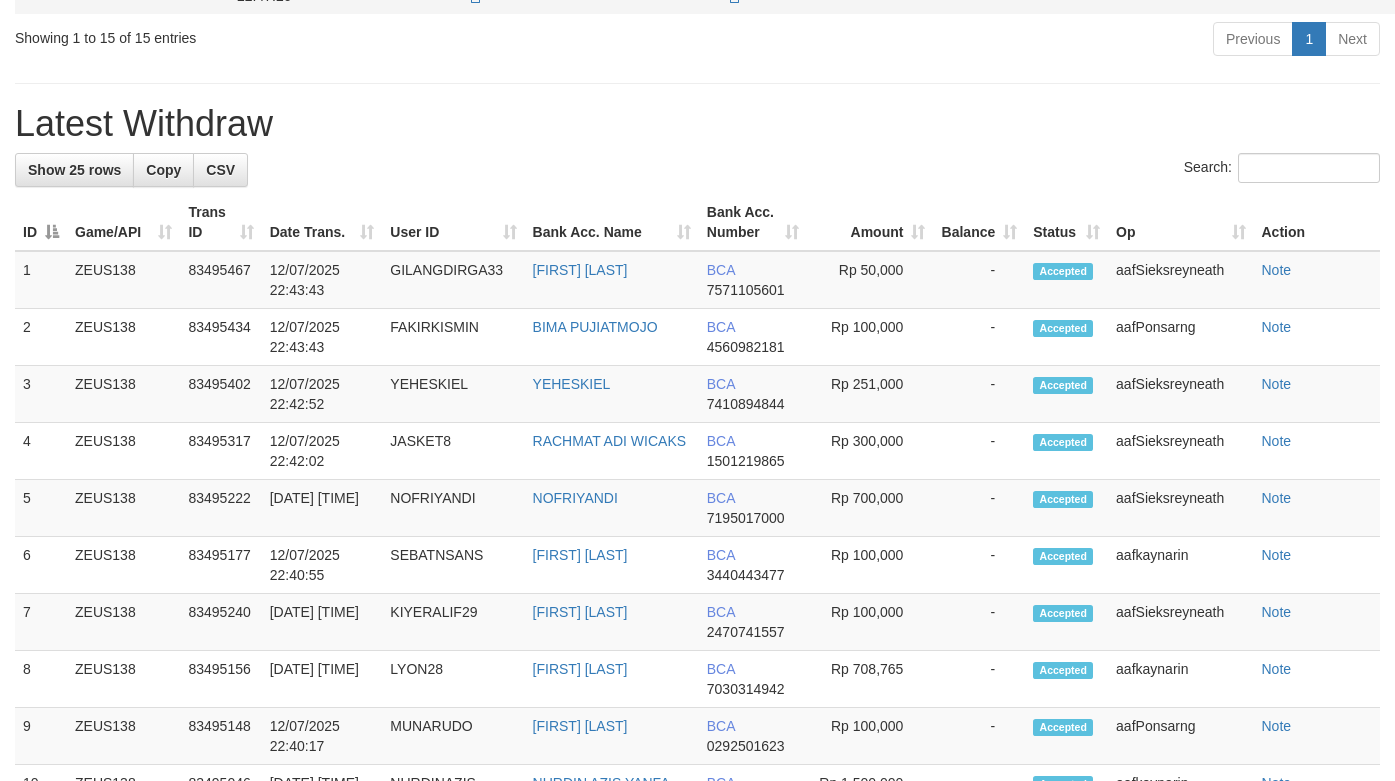 click on "[FIRST] [LAST]" at bounding box center [513, -24] 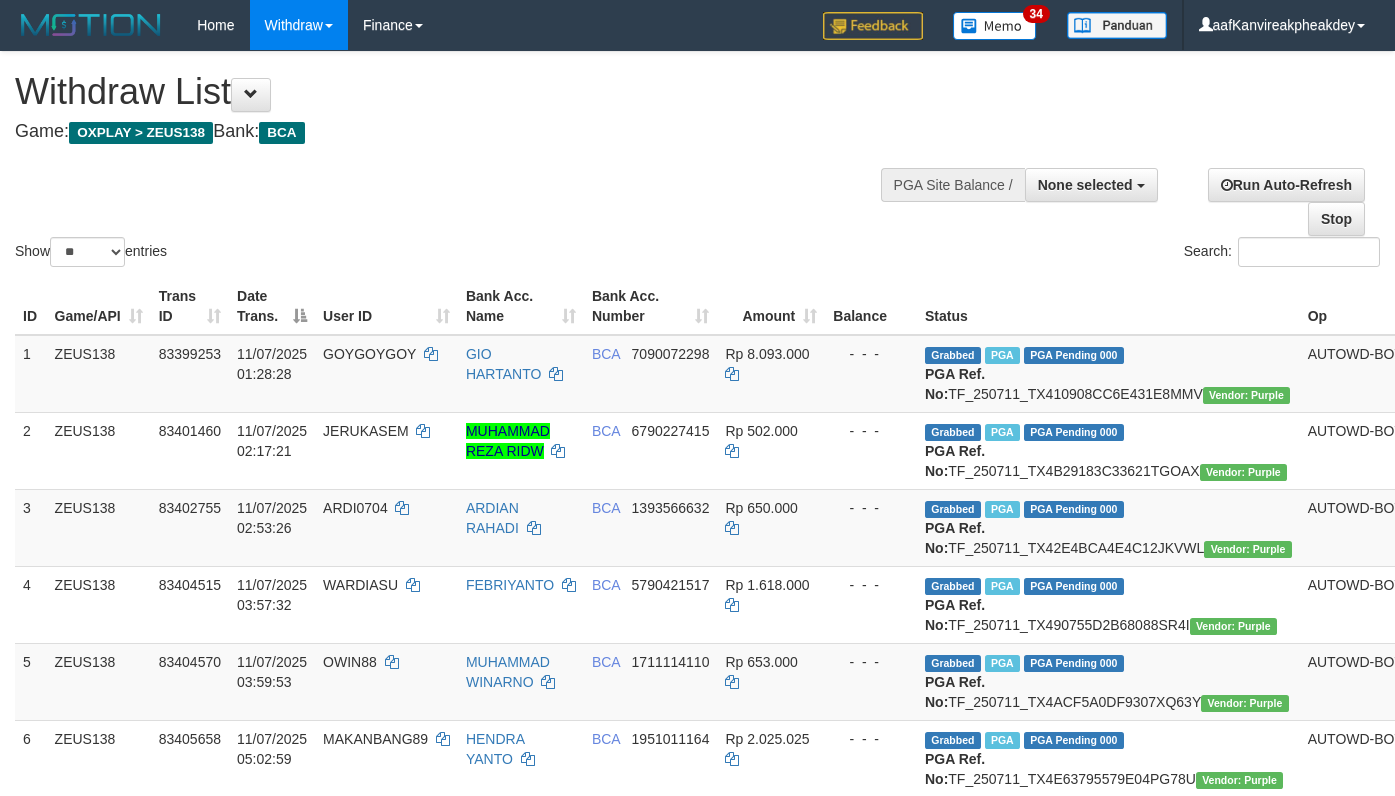 select 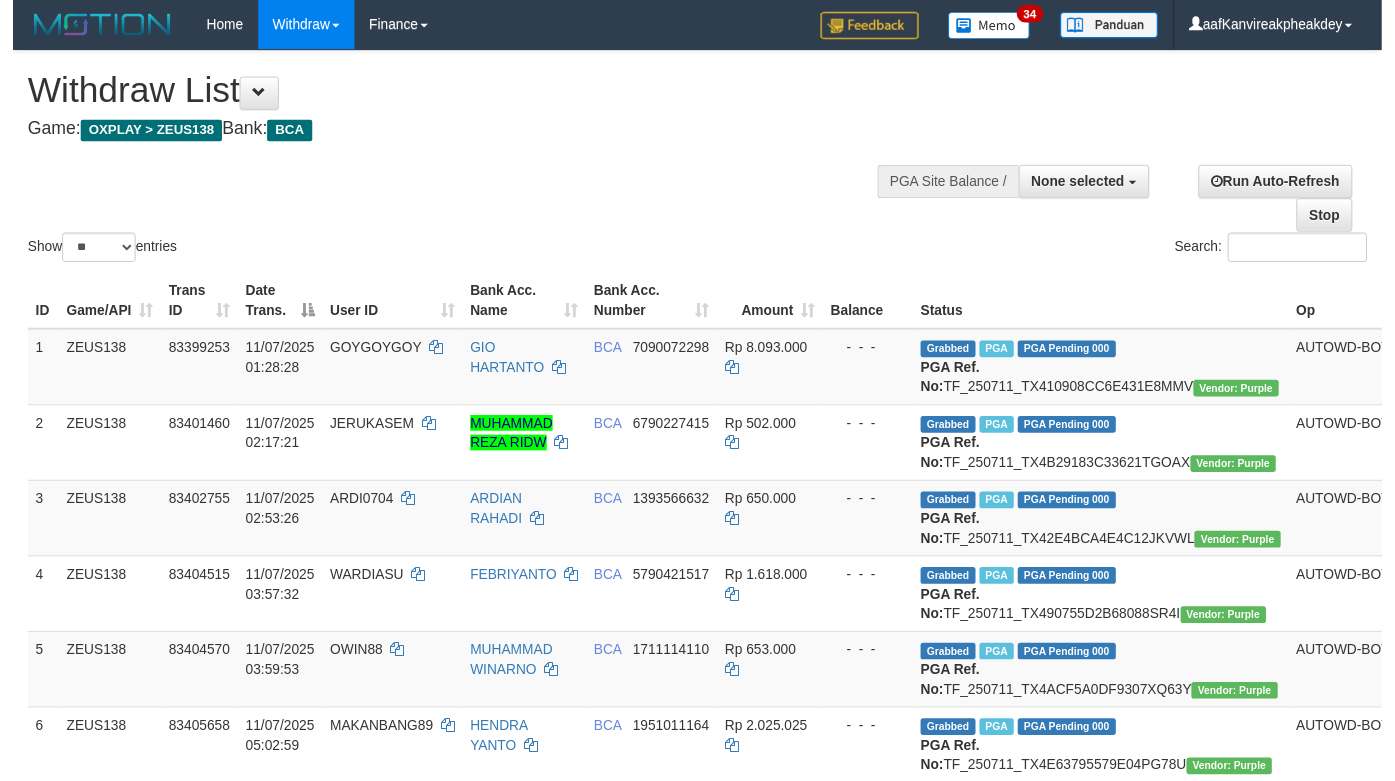 scroll, scrollTop: 1396, scrollLeft: 0, axis: vertical 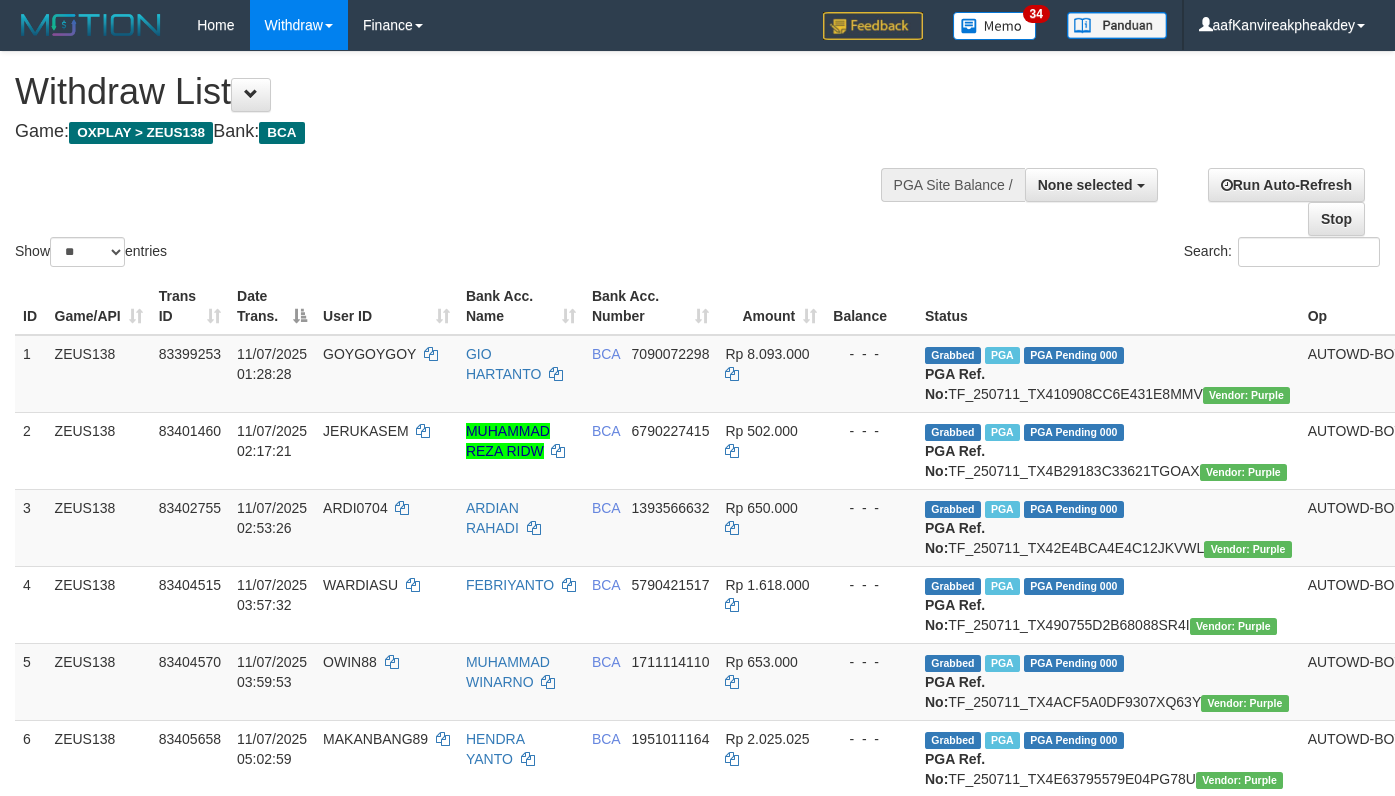 select 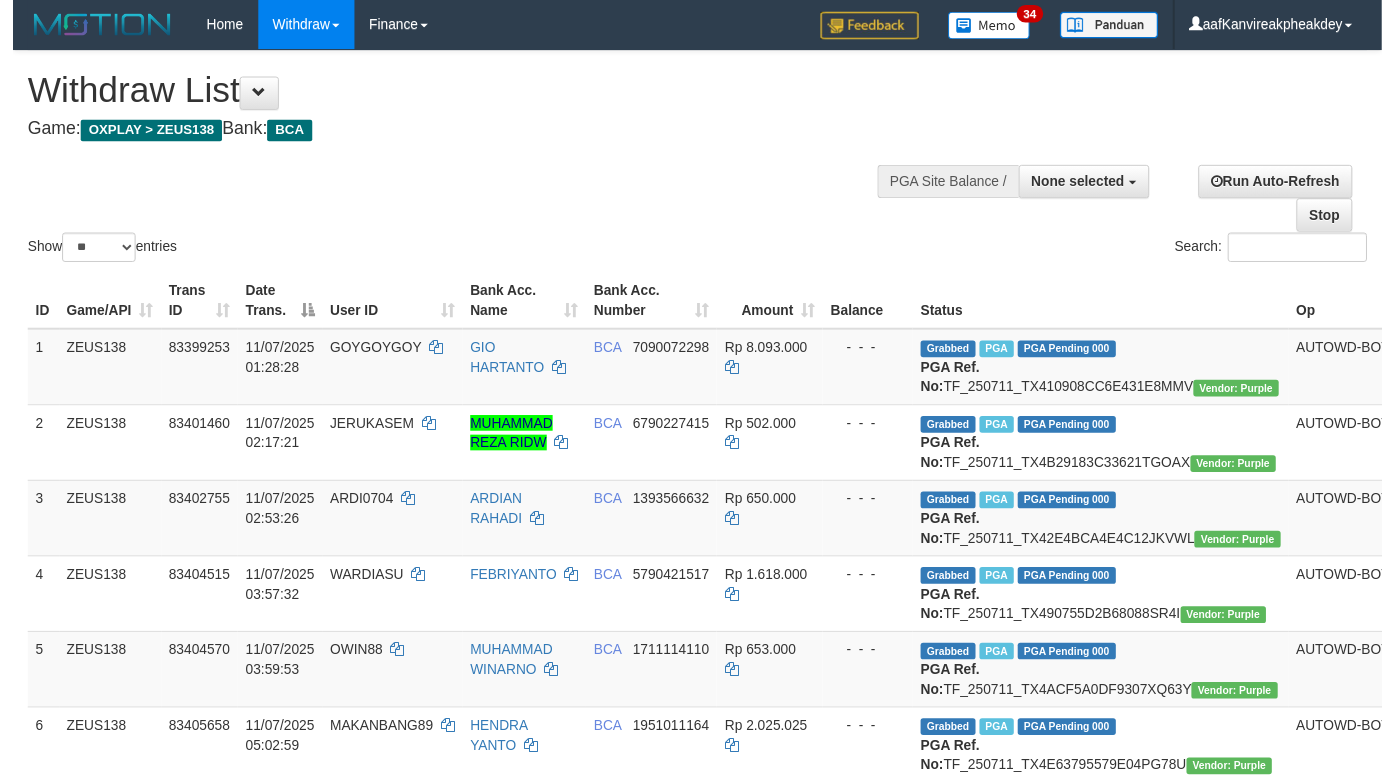 scroll, scrollTop: 1396, scrollLeft: 0, axis: vertical 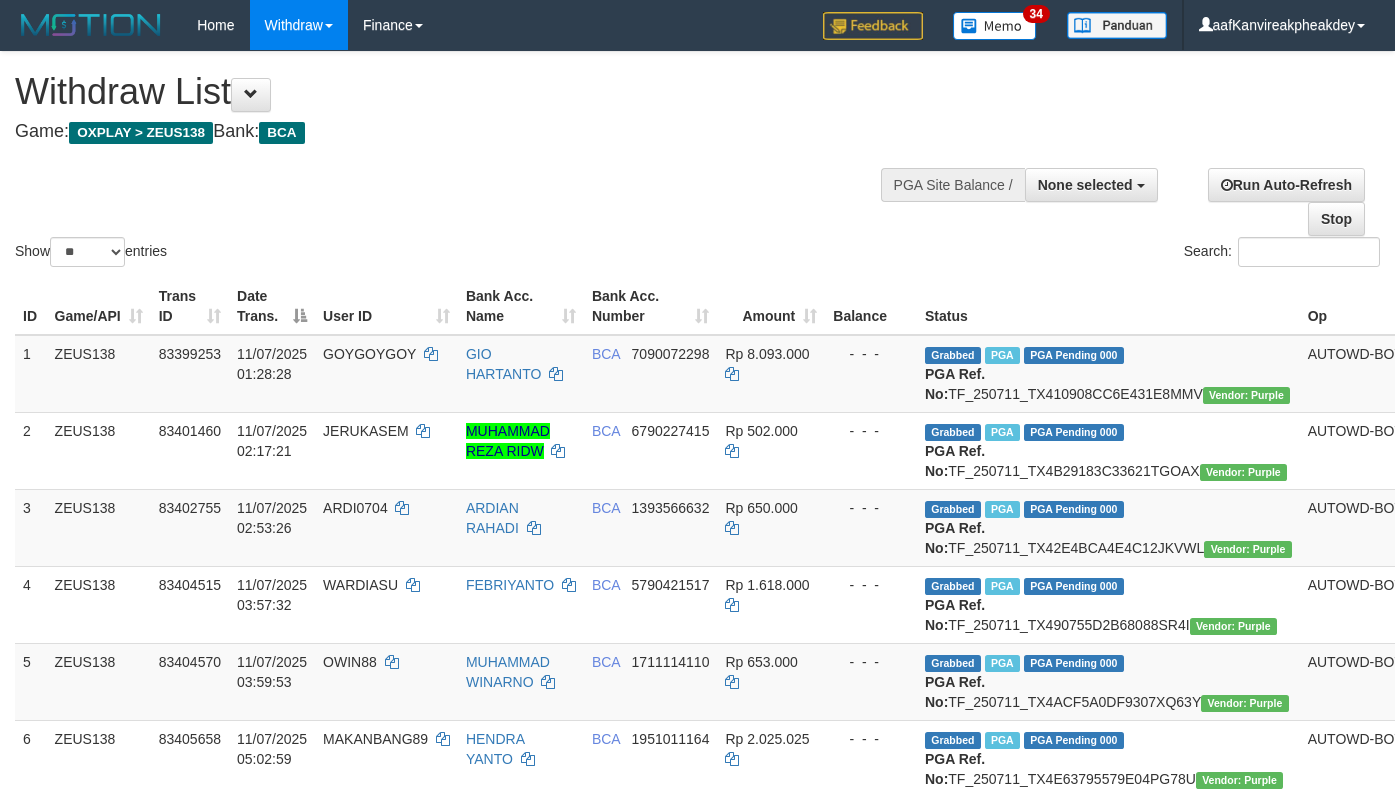 select 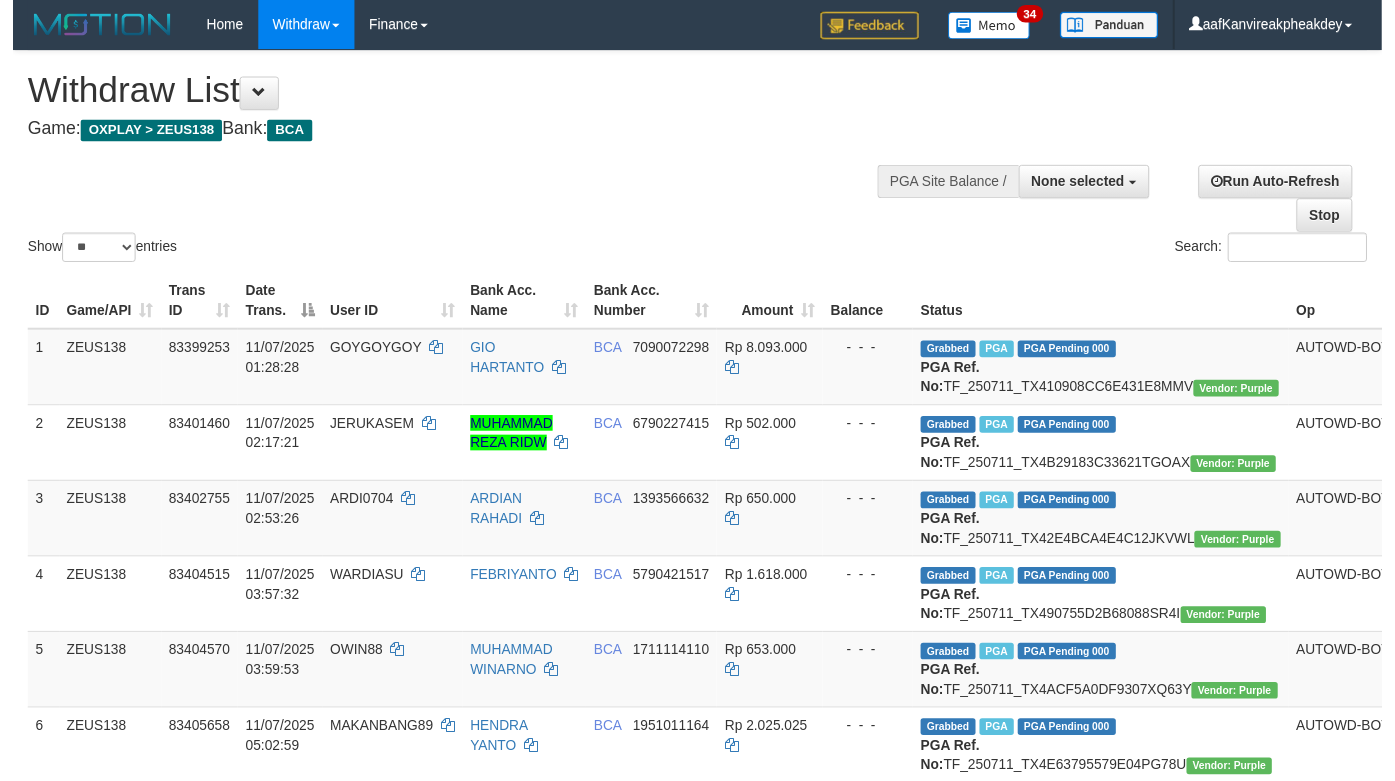 scroll, scrollTop: 1396, scrollLeft: 0, axis: vertical 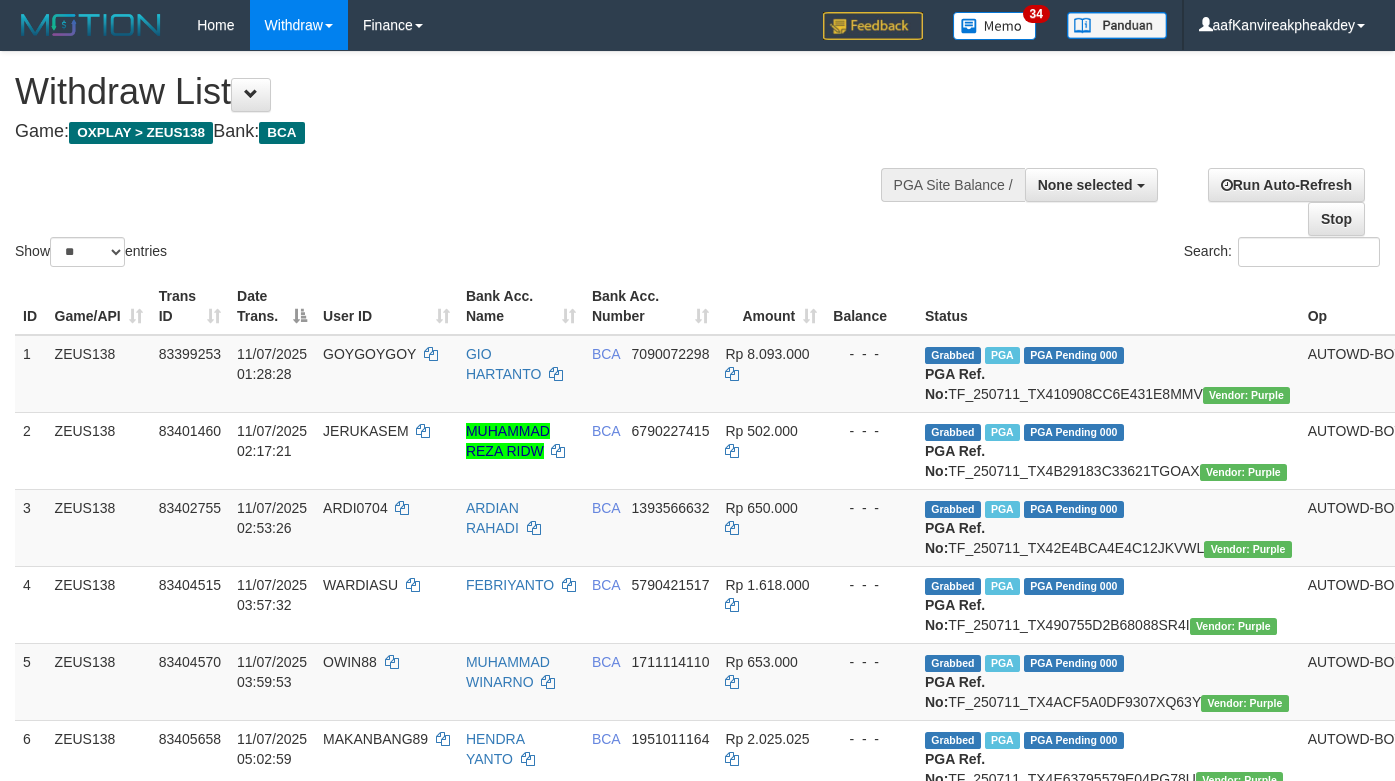 select 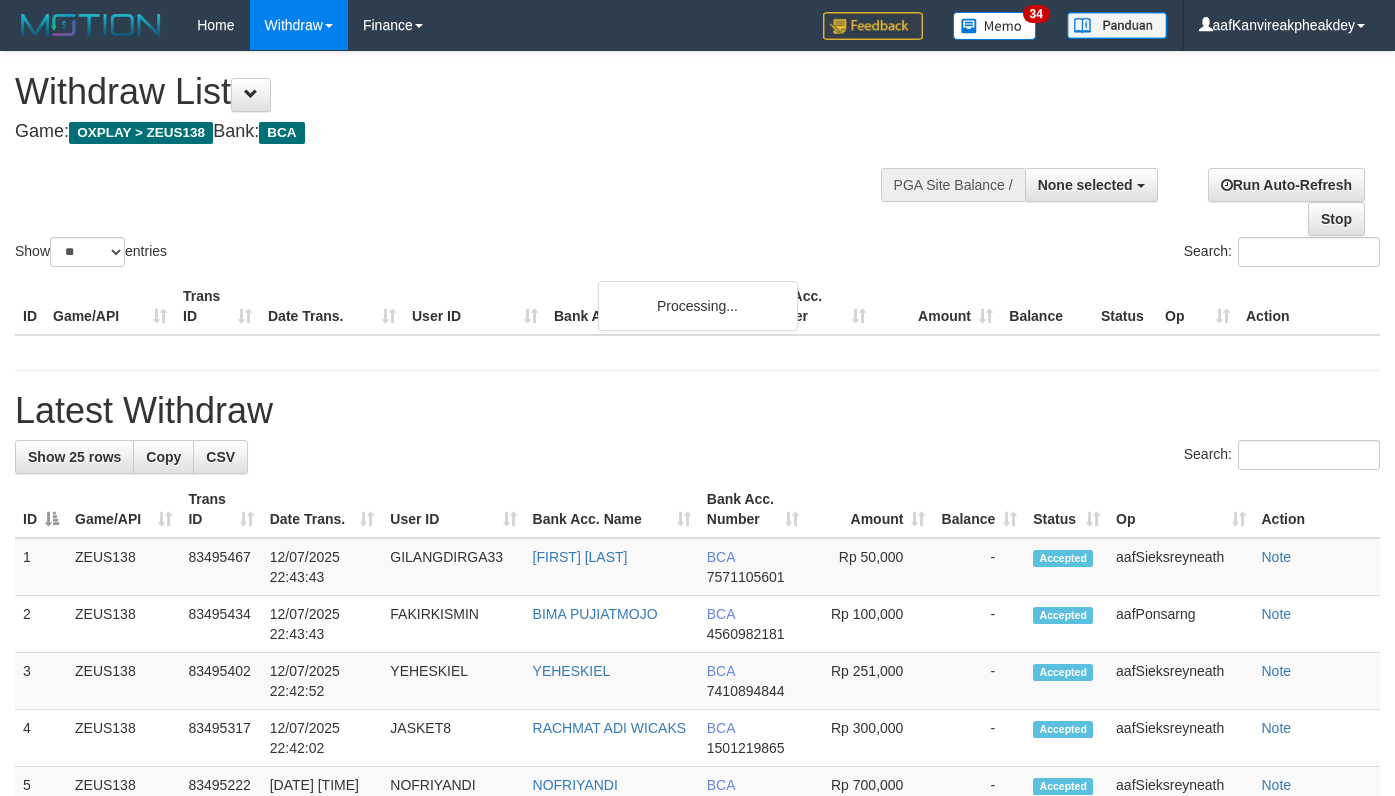 select 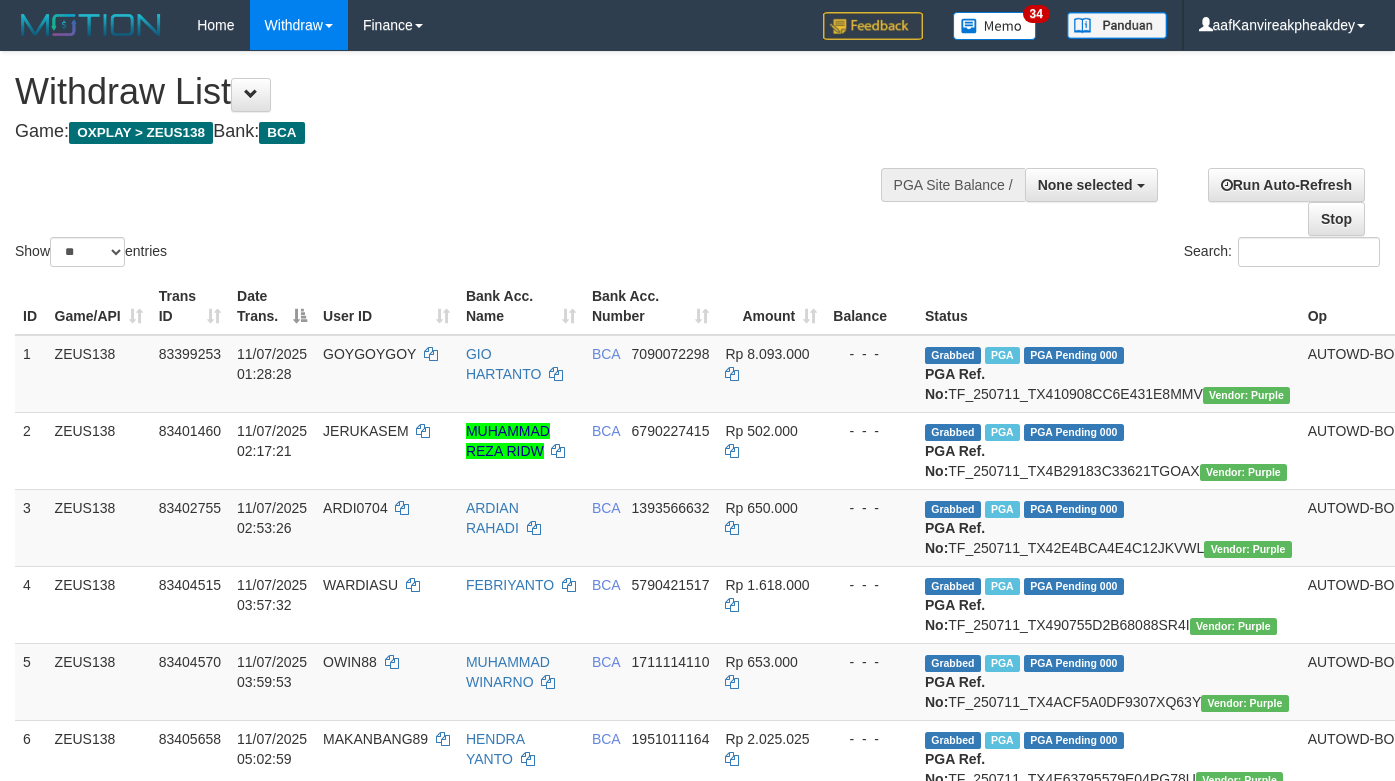 select 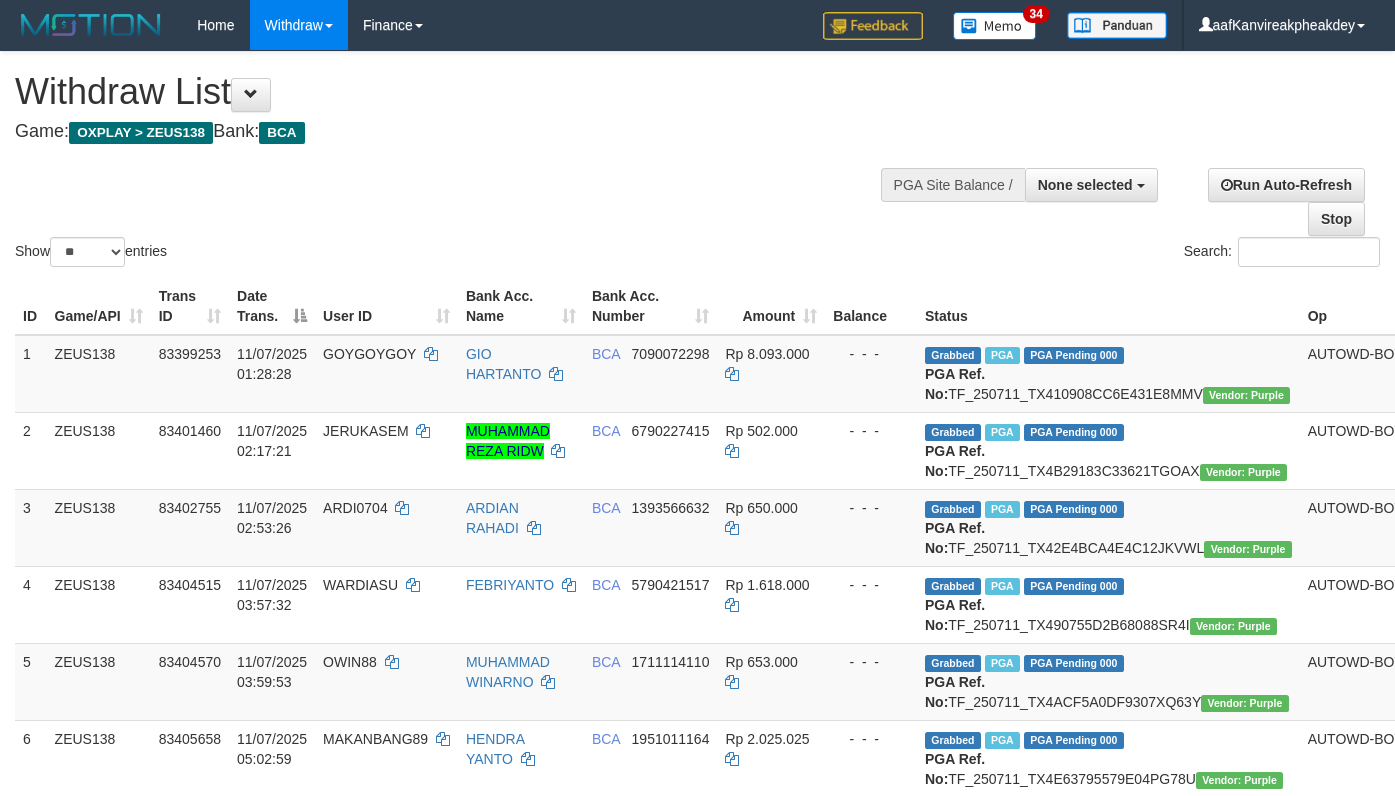 select 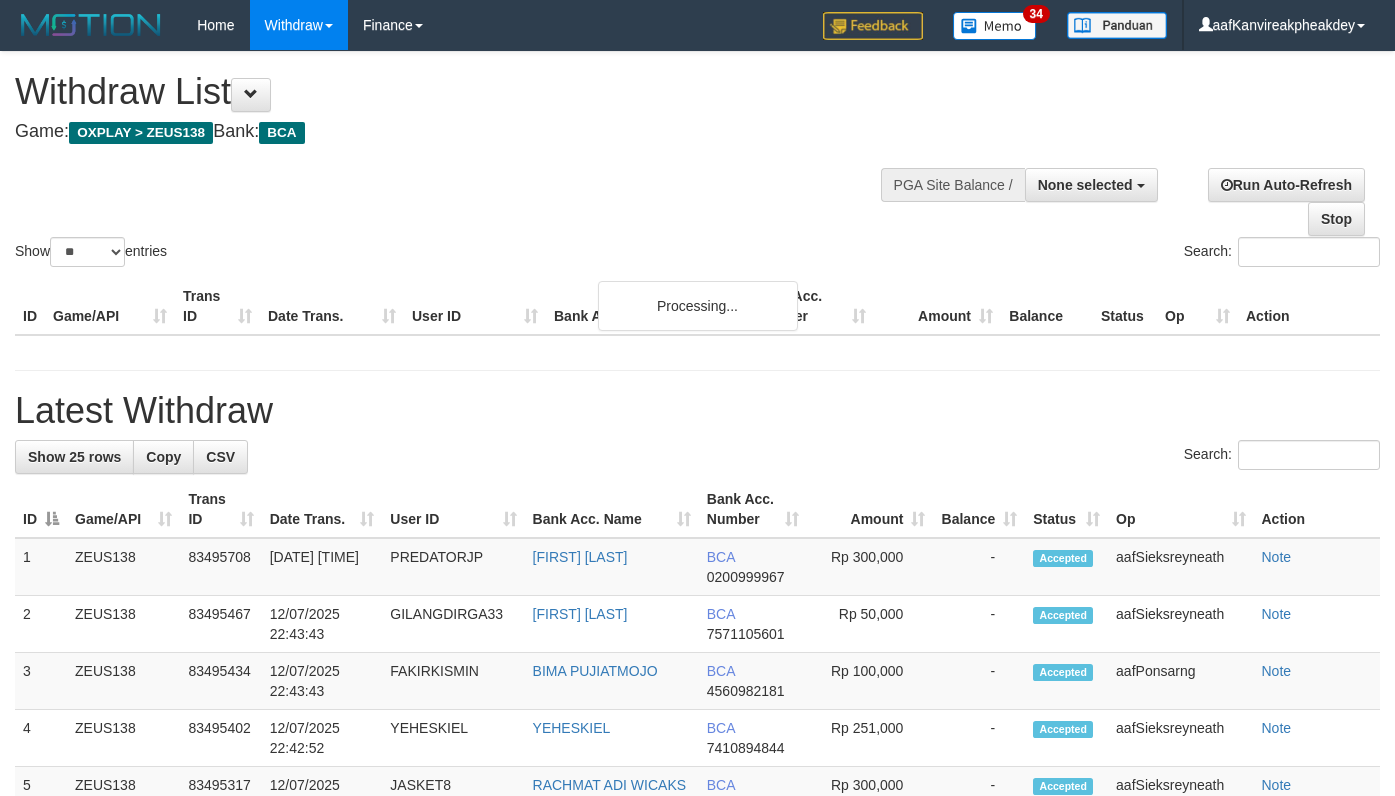 select 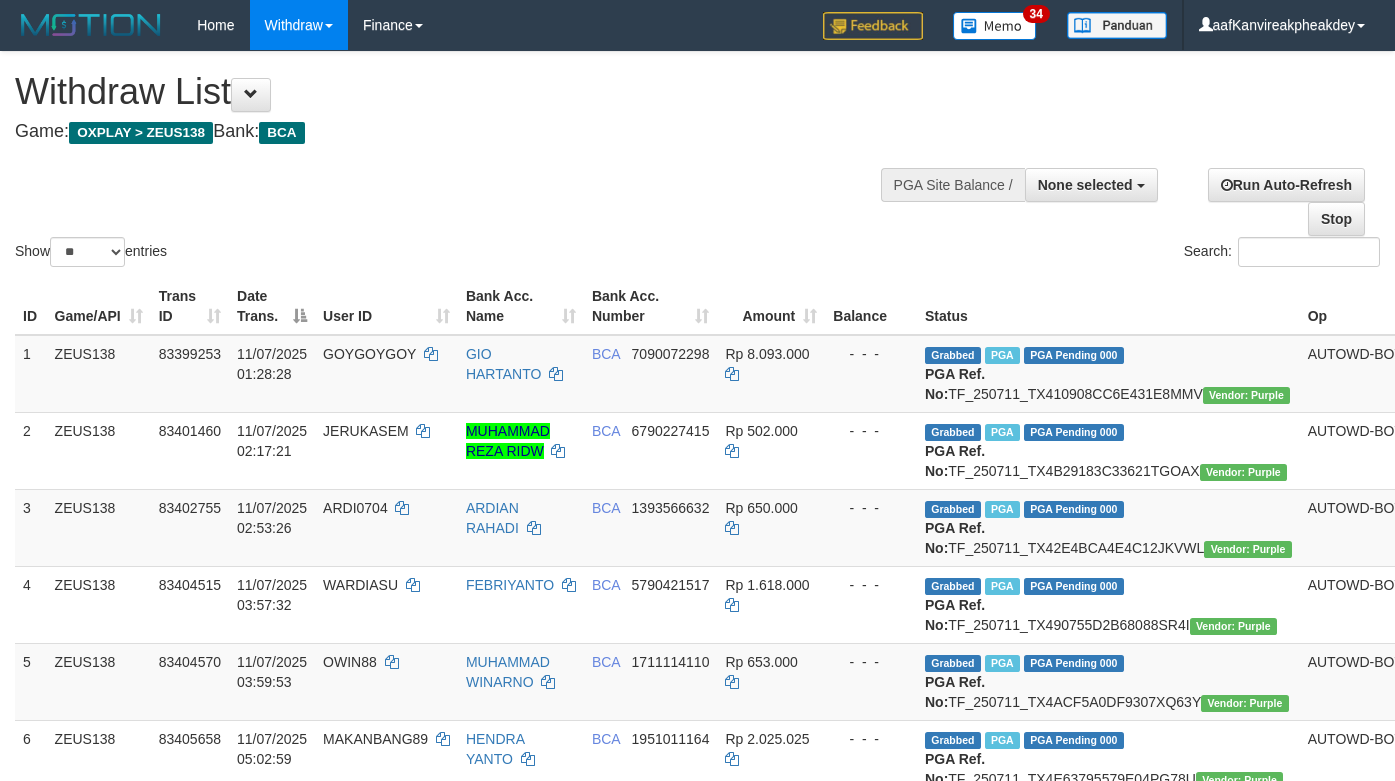 select 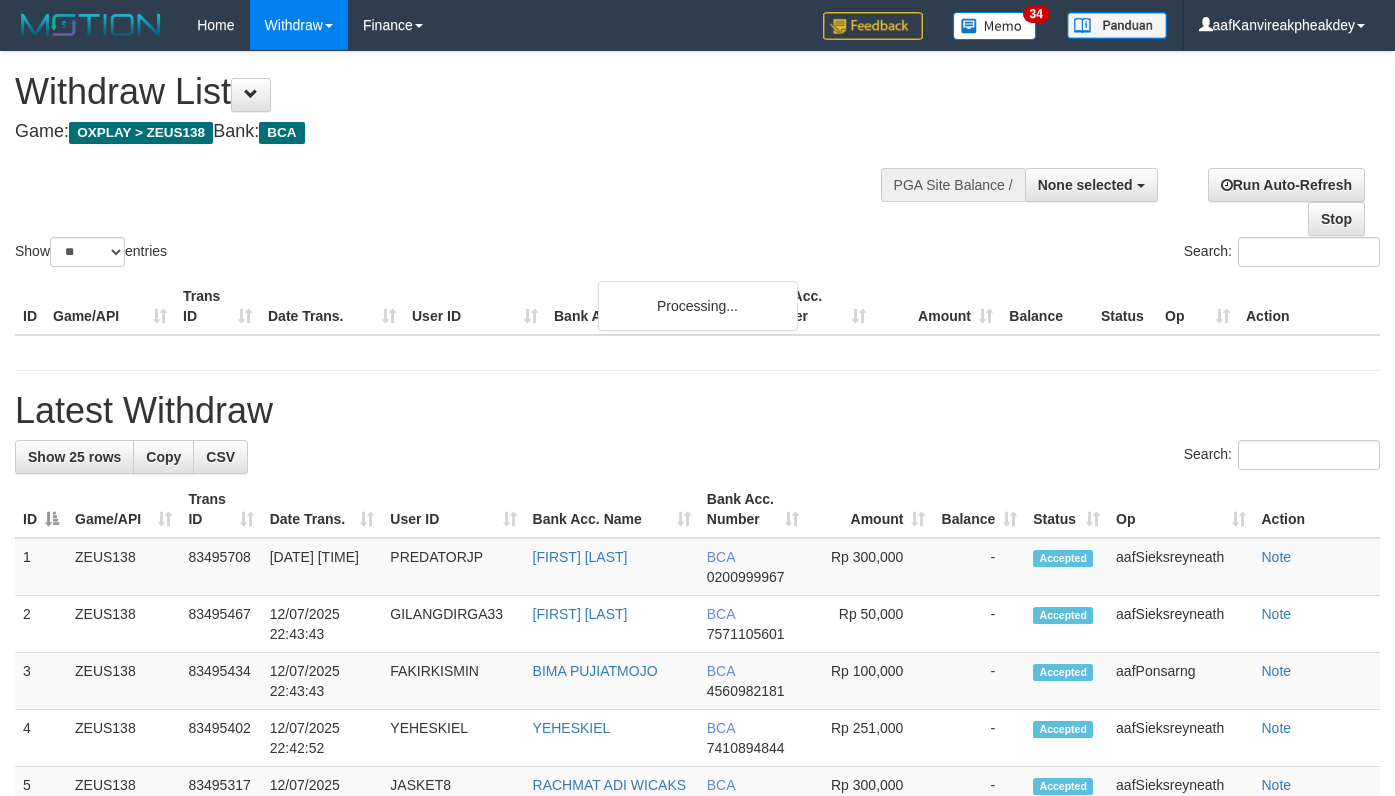 select 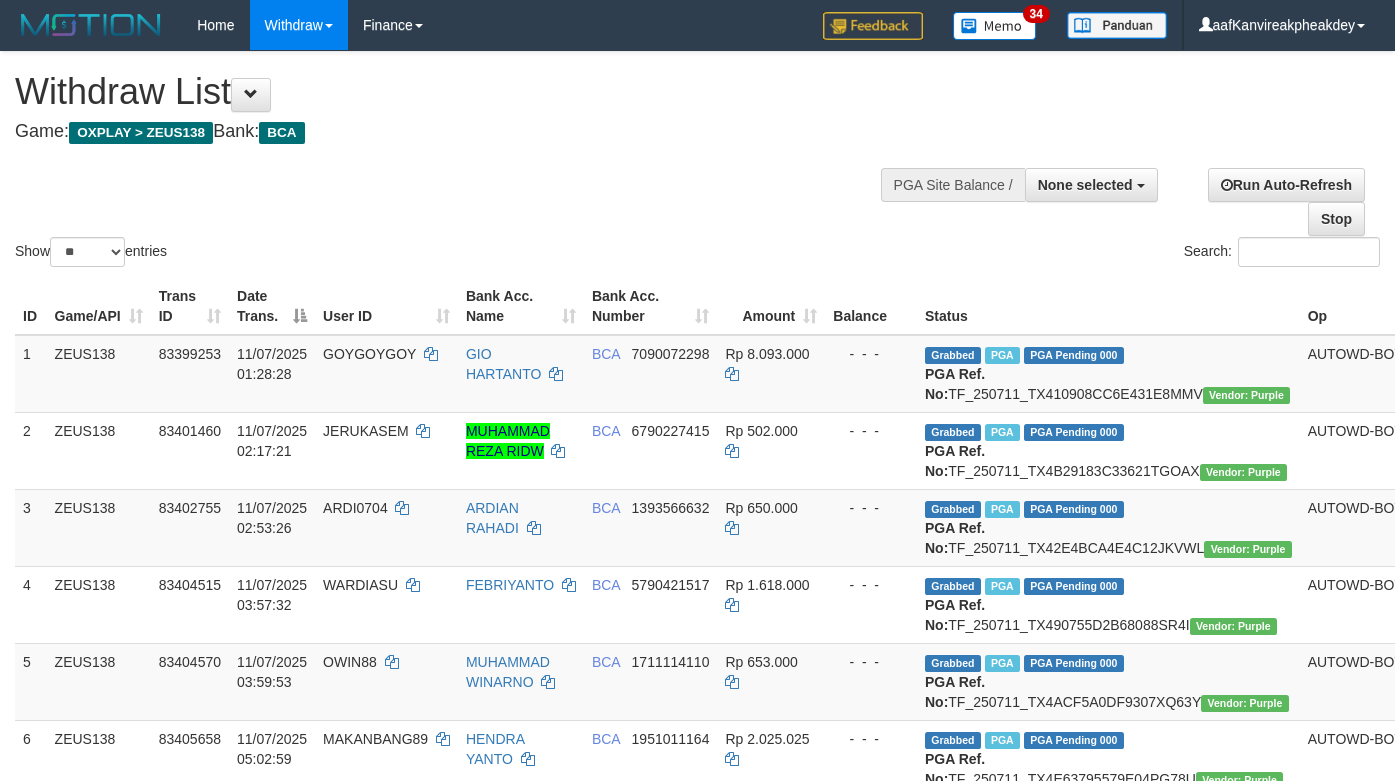 select 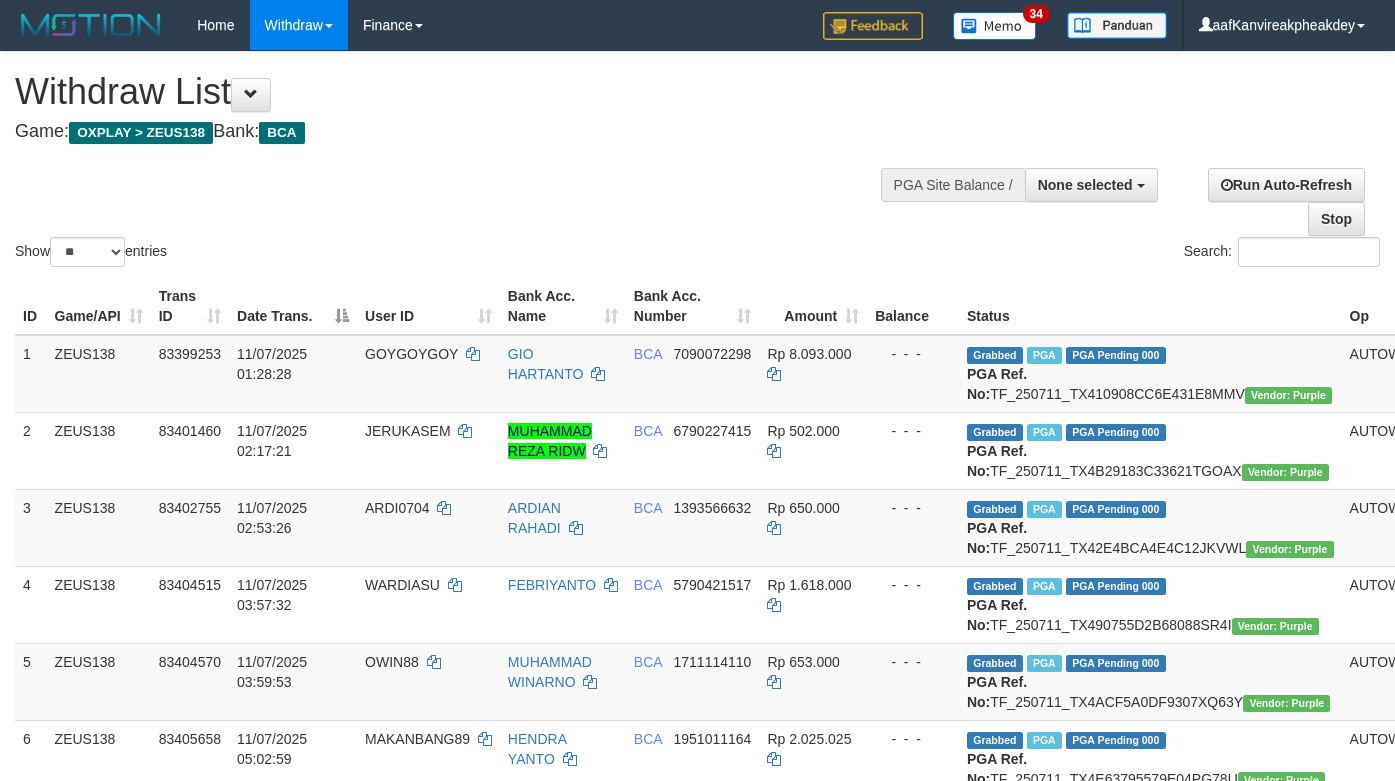 select 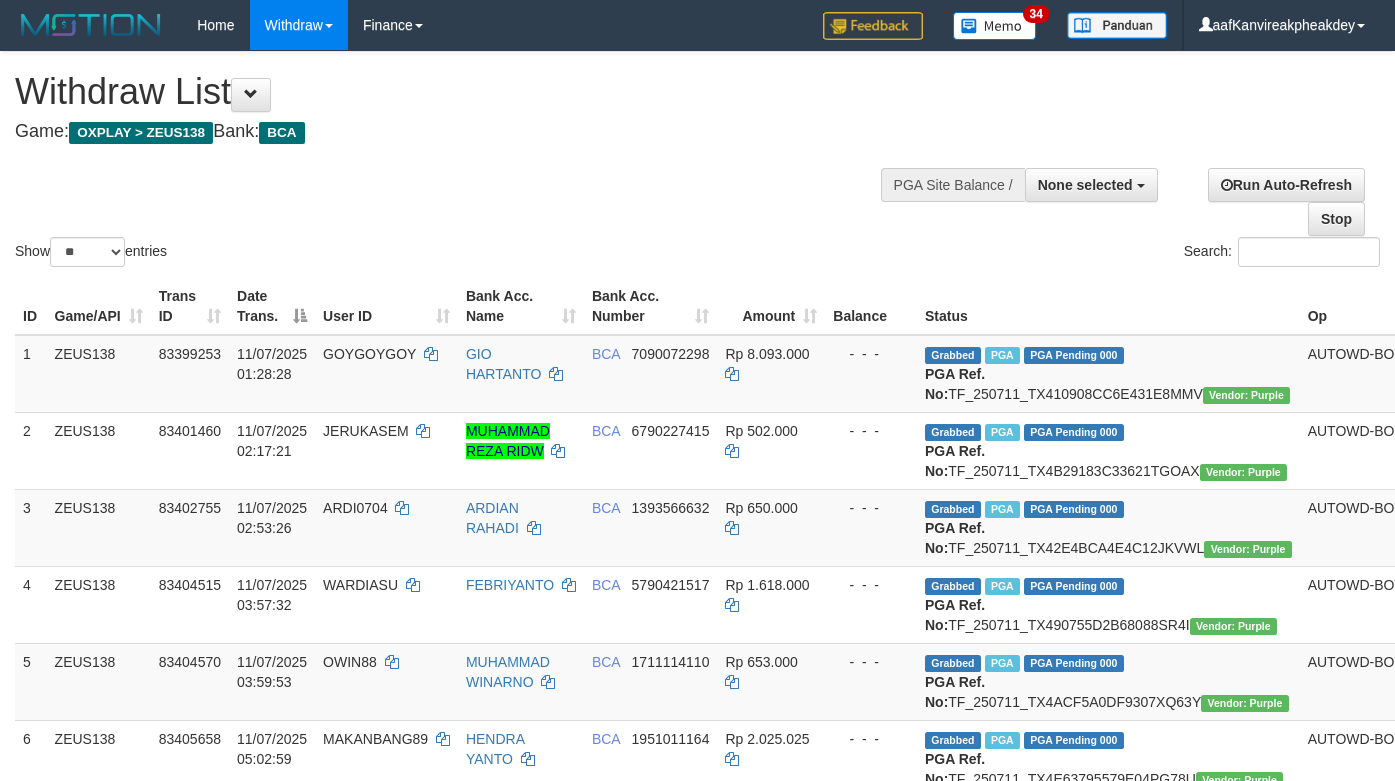 select 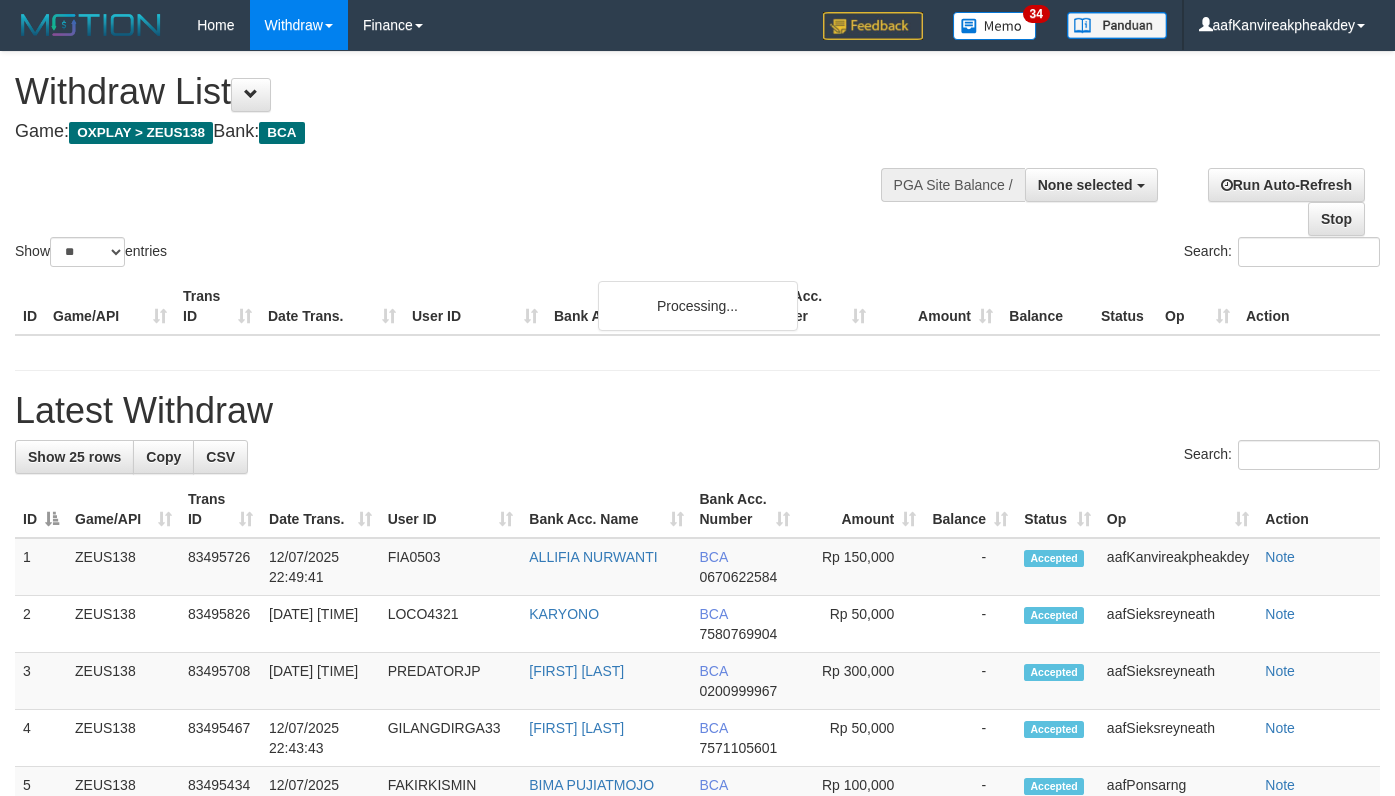 select 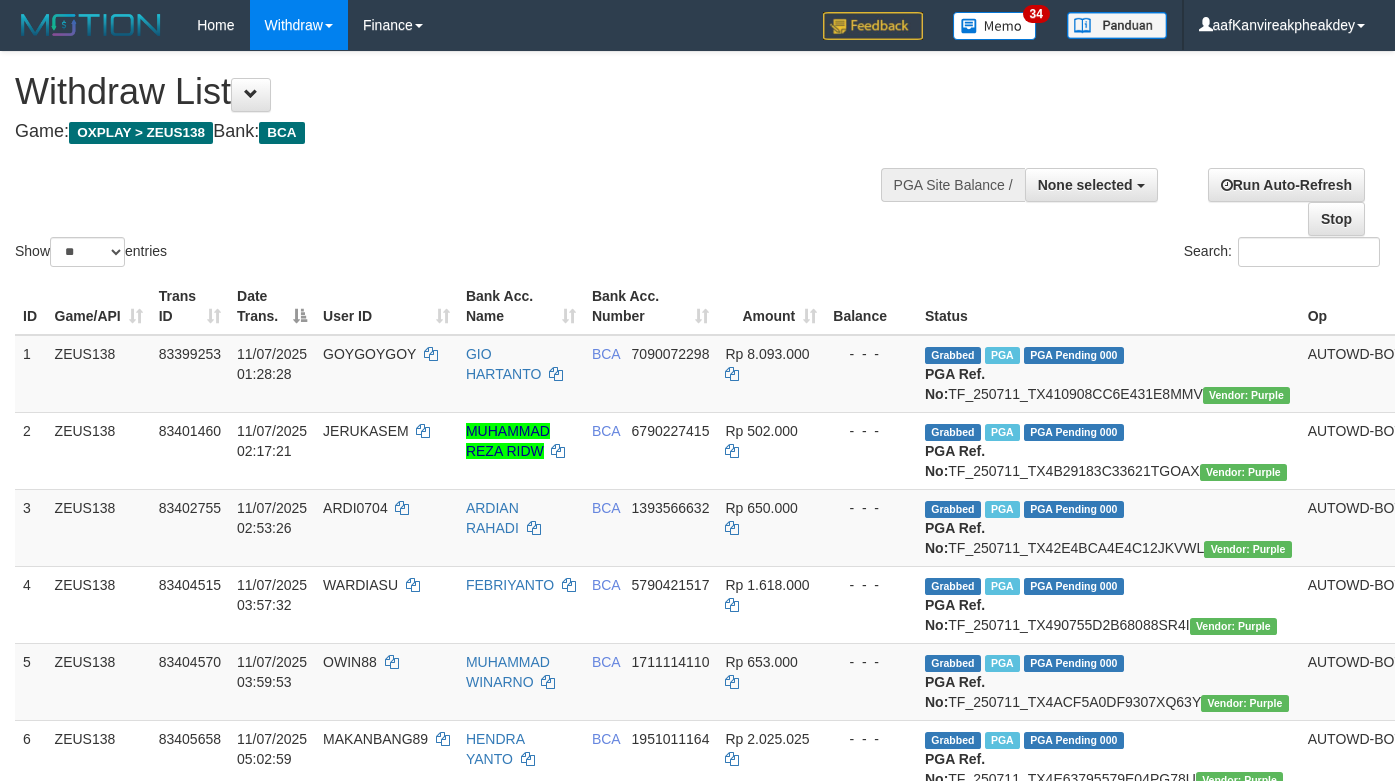 select 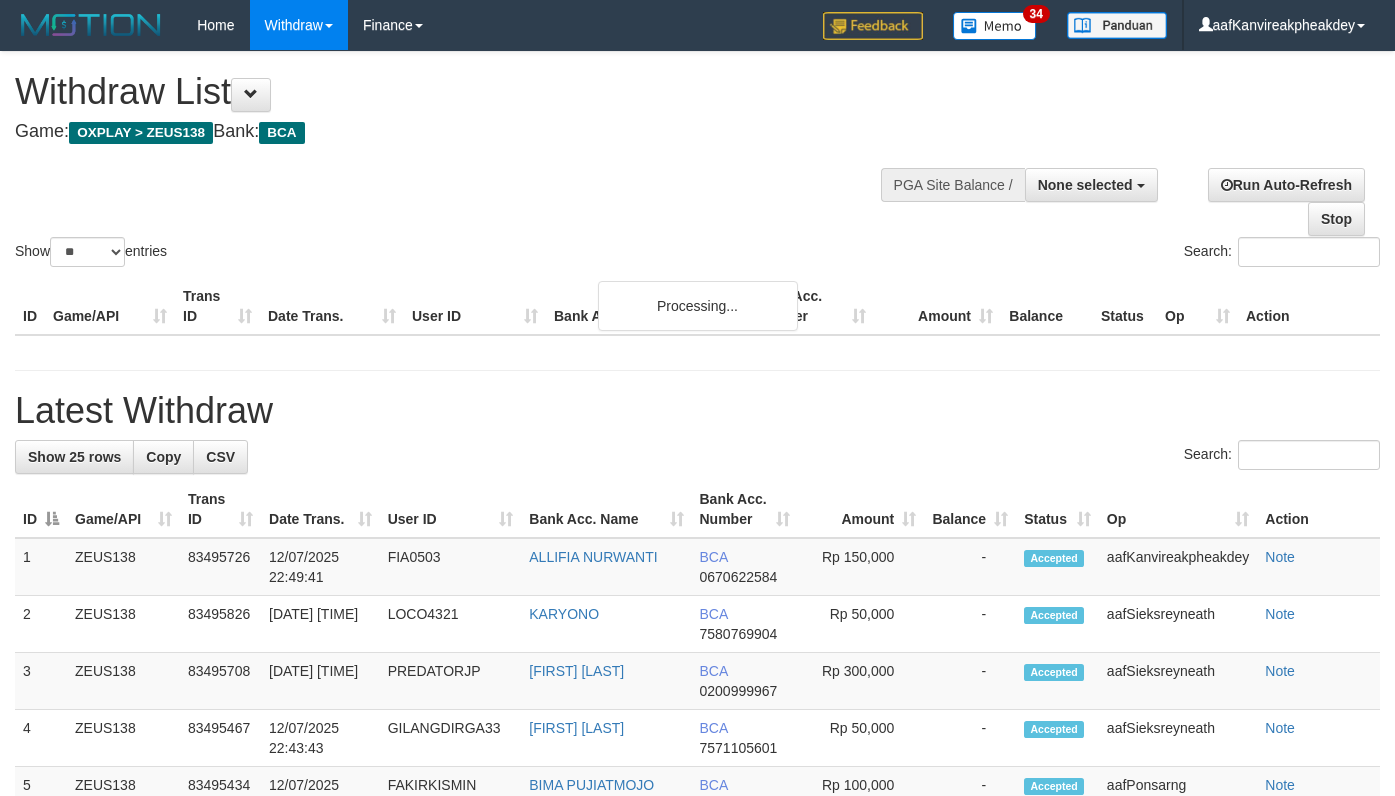 select 